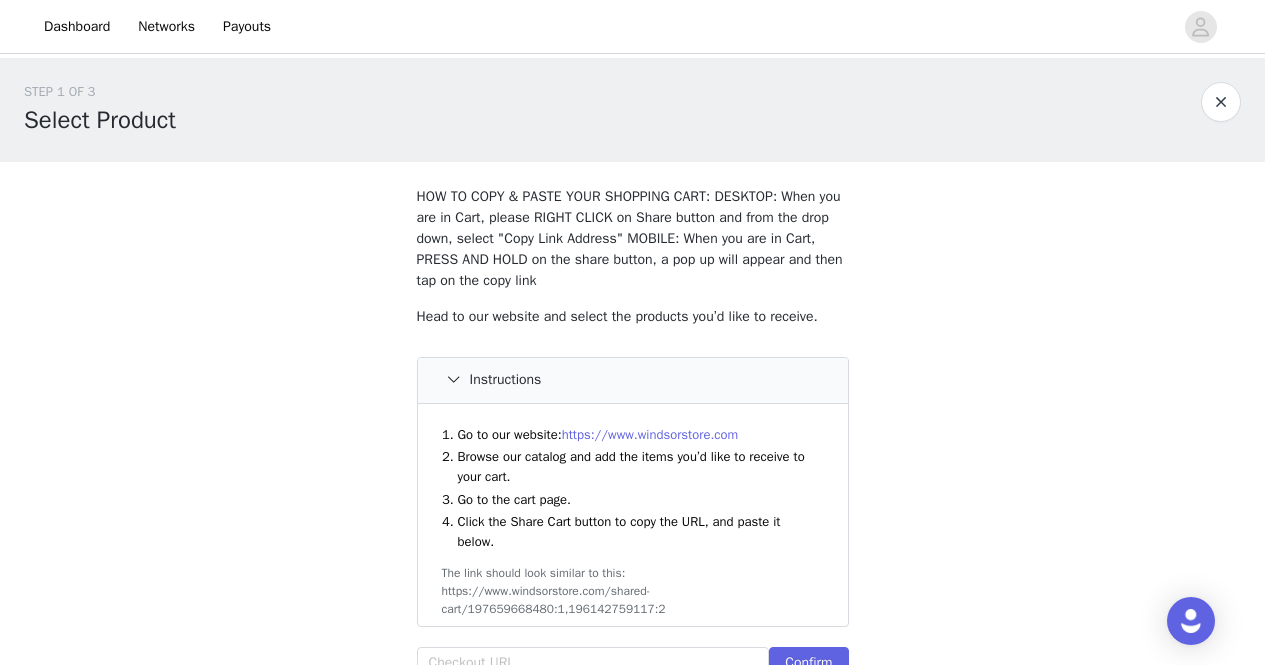scroll, scrollTop: 0, scrollLeft: 0, axis: both 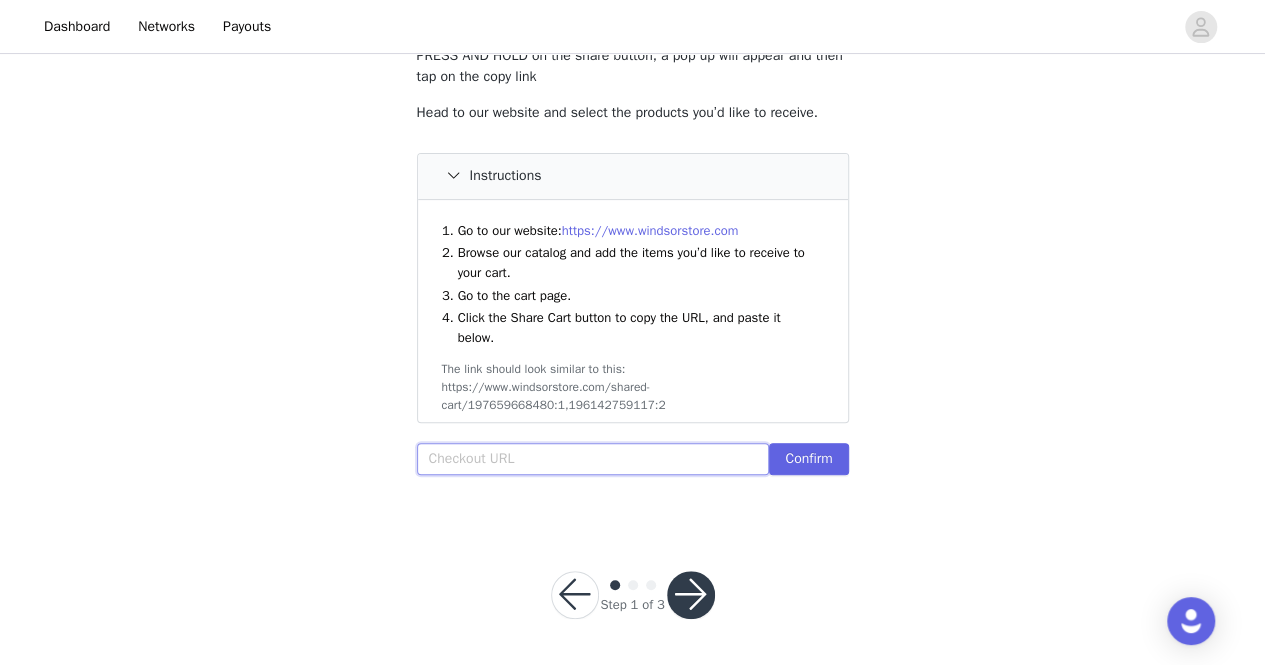 click at bounding box center [593, 459] 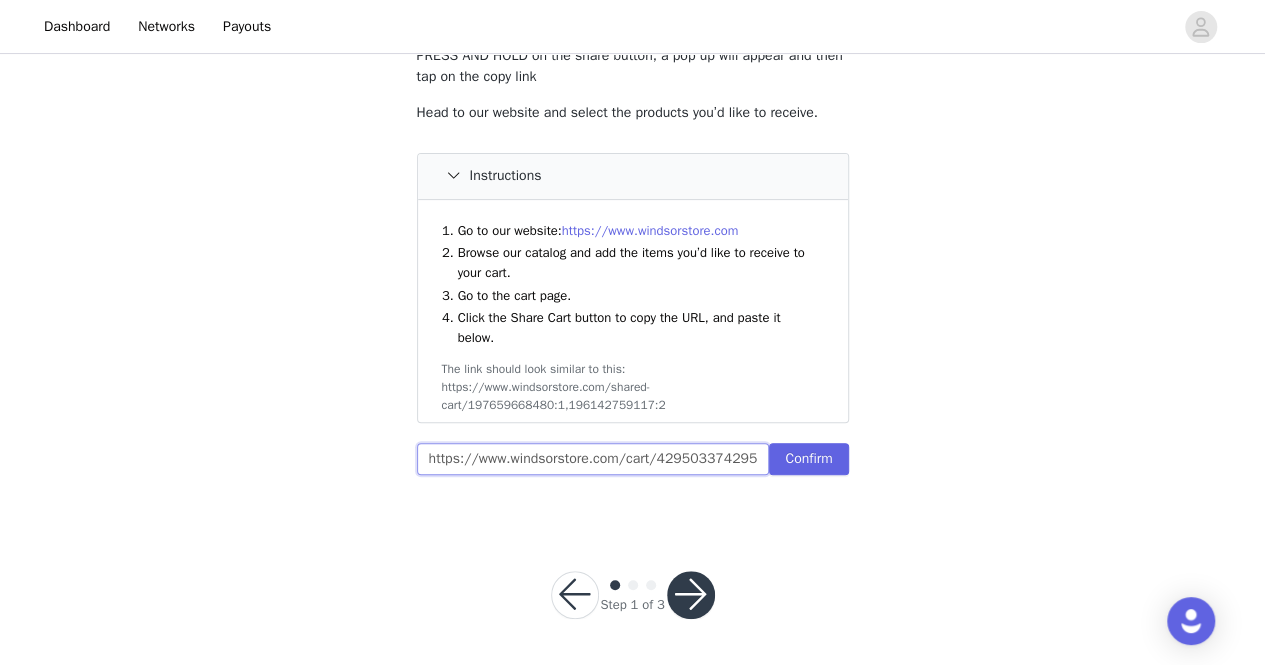 scroll, scrollTop: 0, scrollLeft: 607, axis: horizontal 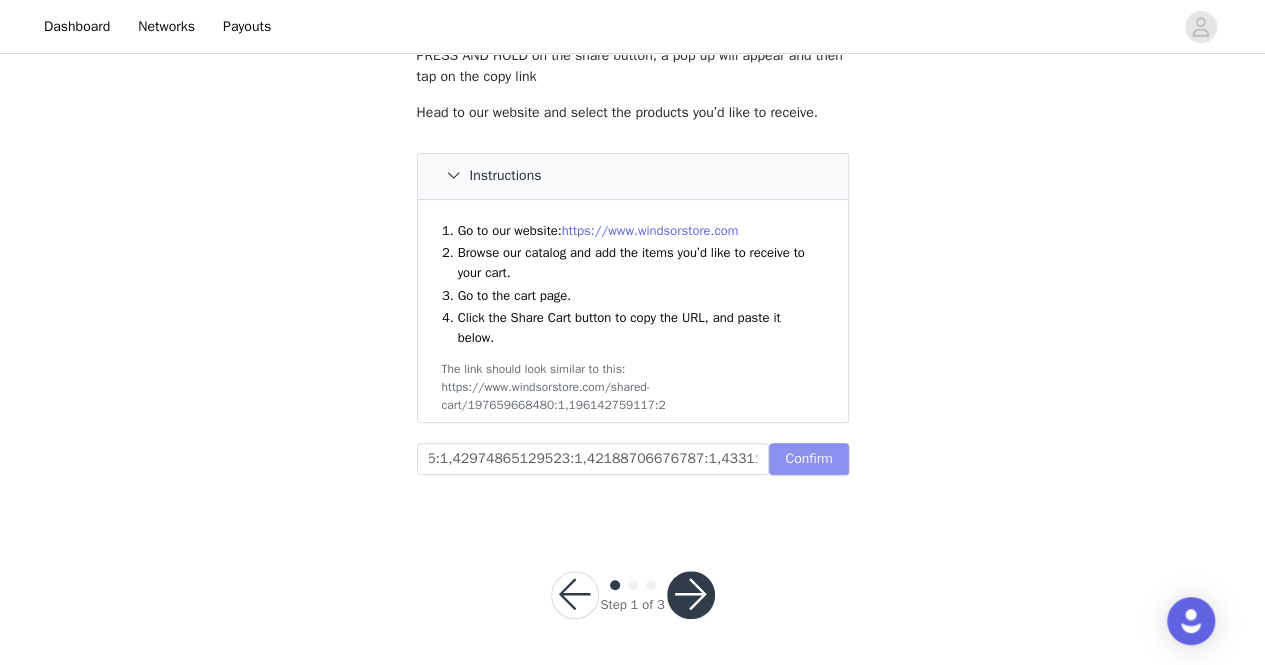 click on "Confirm" at bounding box center (808, 459) 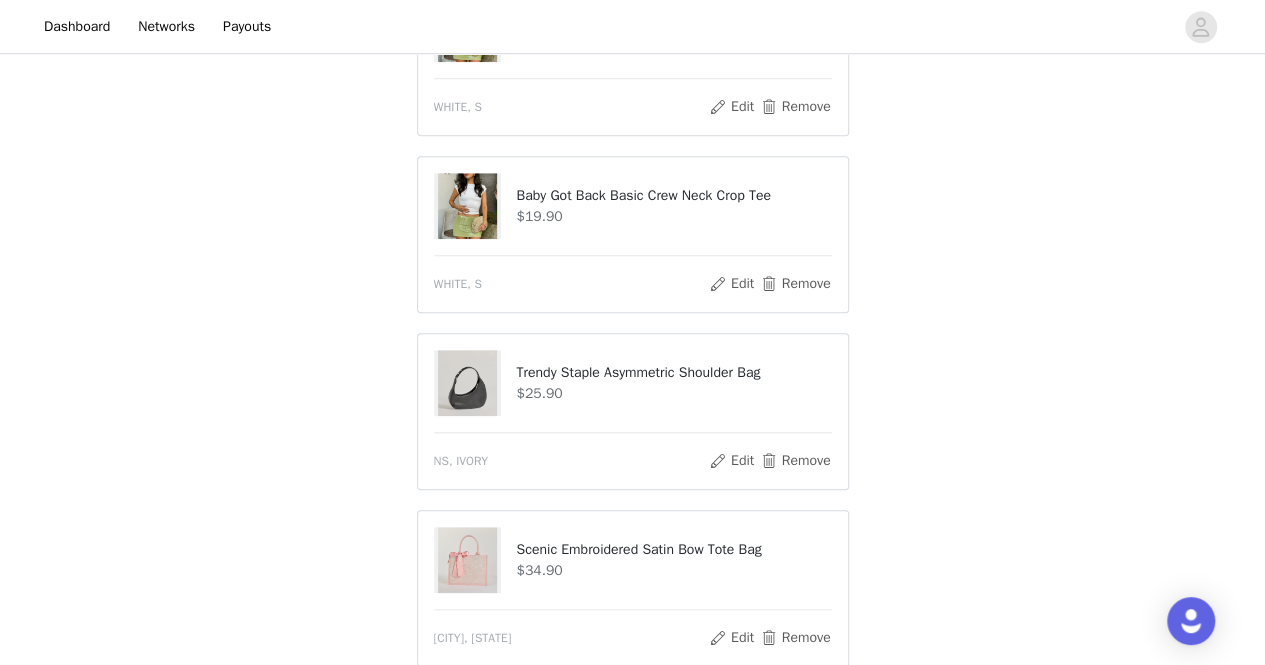scroll, scrollTop: 710, scrollLeft: 0, axis: vertical 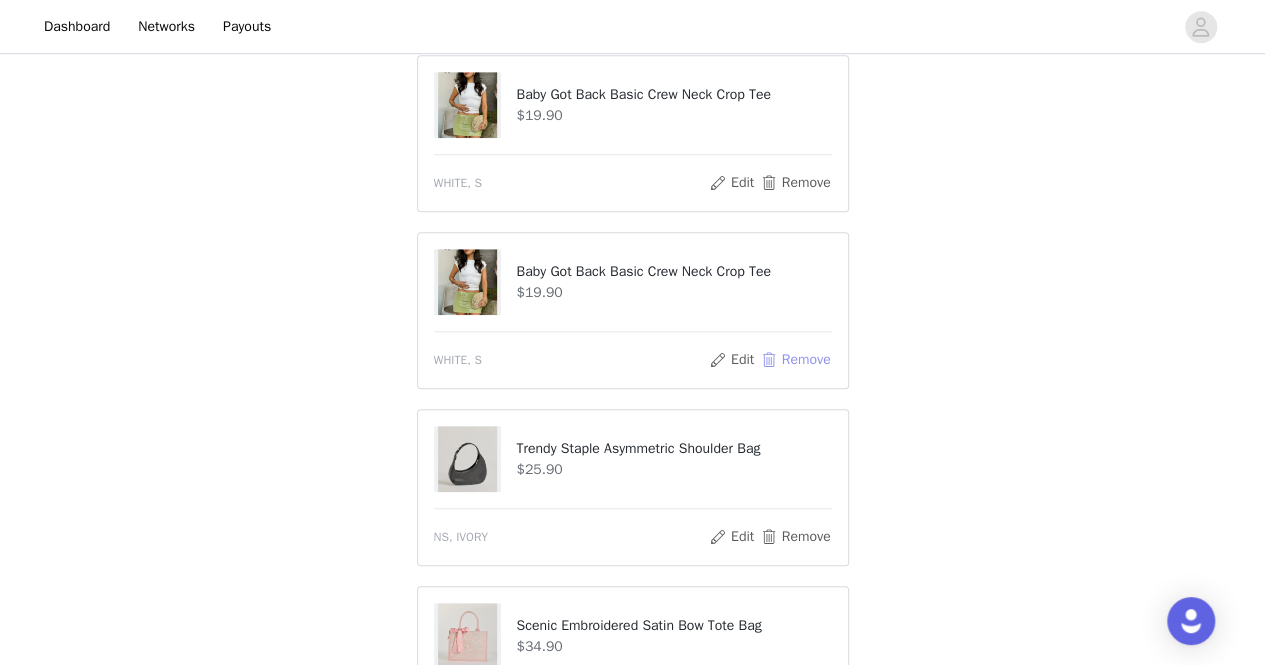click on "Remove" at bounding box center [795, 360] 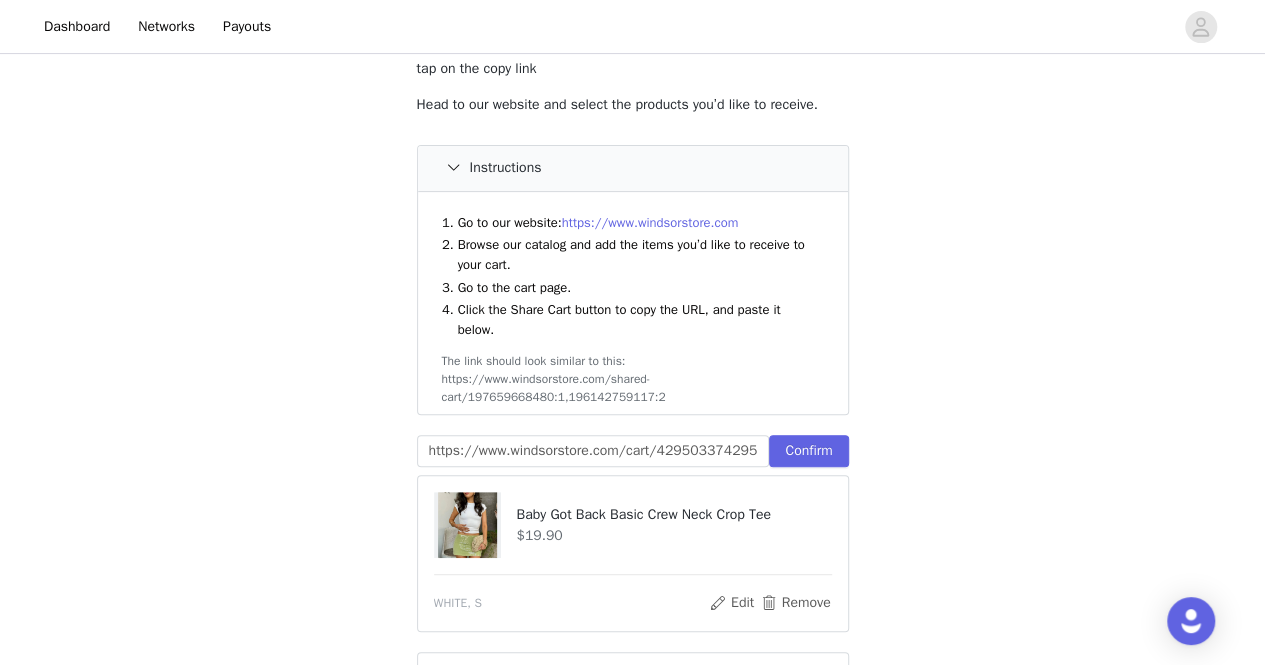 scroll, scrollTop: 206, scrollLeft: 0, axis: vertical 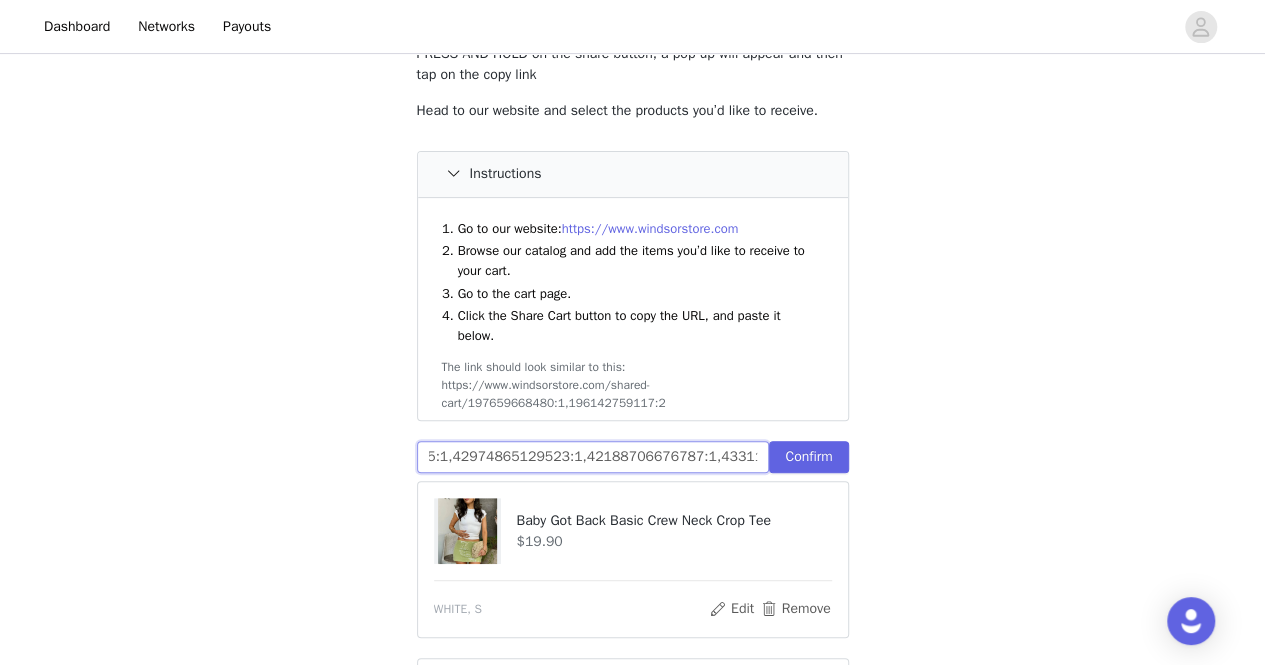 drag, startPoint x: 426, startPoint y: 457, endPoint x: 908, endPoint y: 446, distance: 482.1255 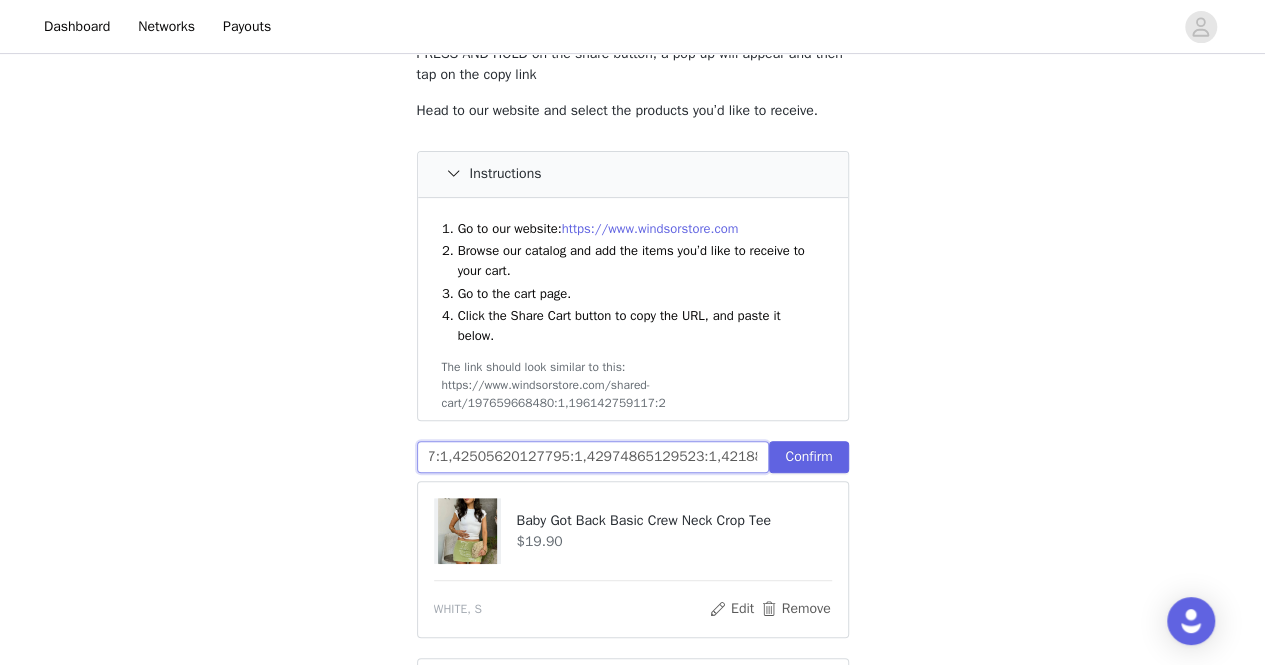scroll, scrollTop: 0, scrollLeft: 726, axis: horizontal 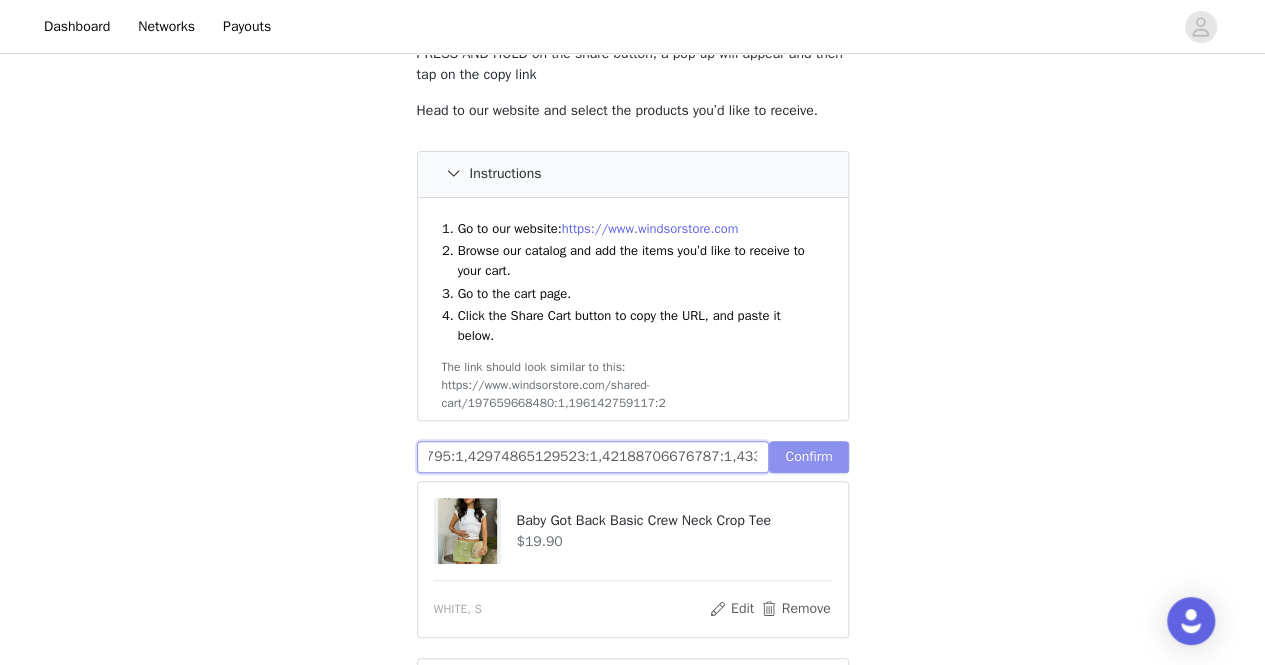type on "https://www.windsorstore.com/cart/42957915815987:1,42950337429555:1,42980638130227:1,42505620127795:1,42974865129523:1,42188706676787:1,43311072575539:1" 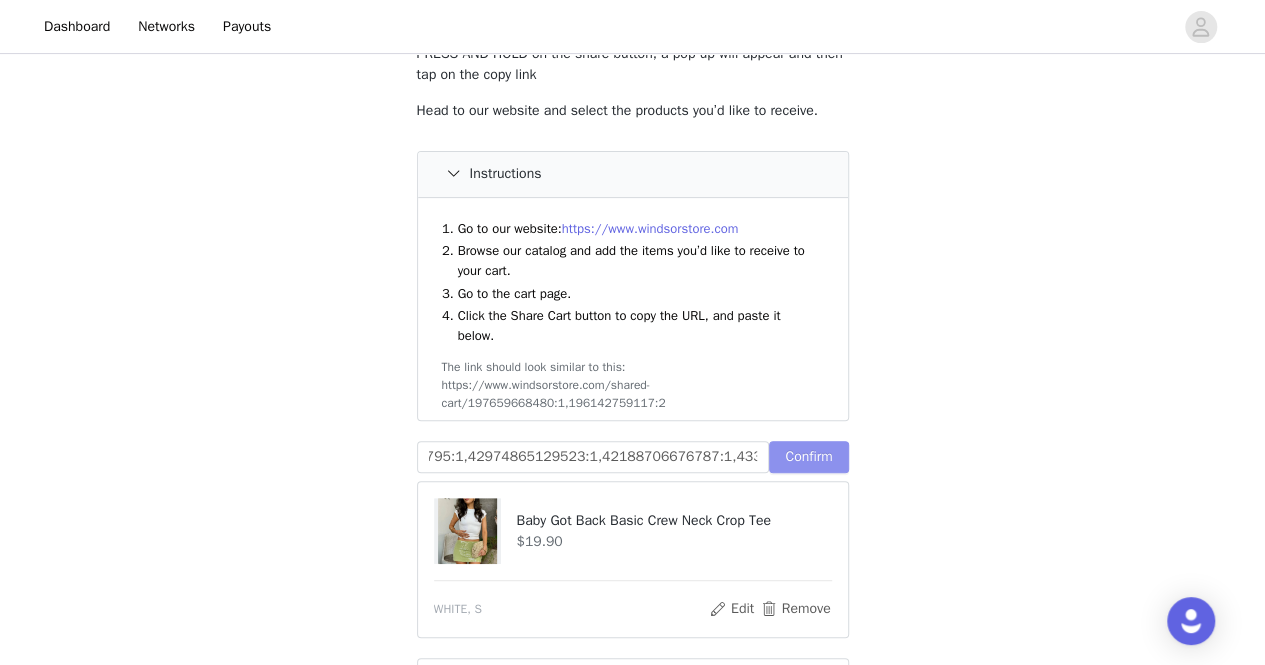 click on "Confirm" at bounding box center [808, 457] 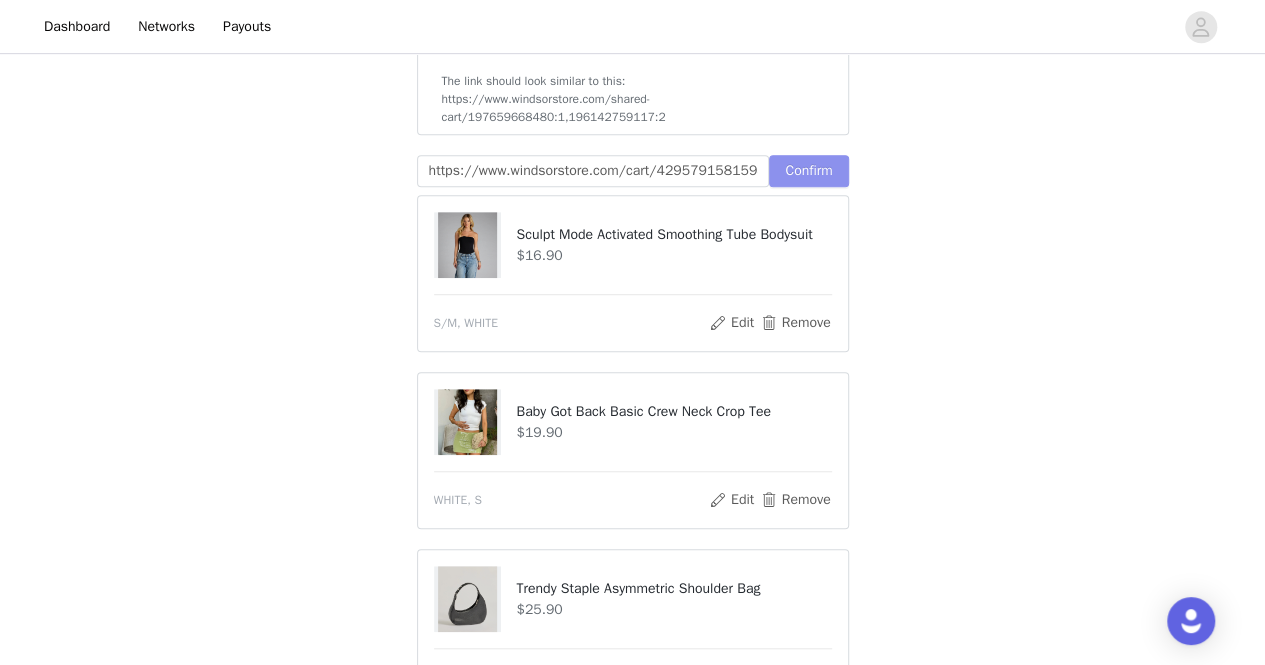 scroll, scrollTop: 544, scrollLeft: 0, axis: vertical 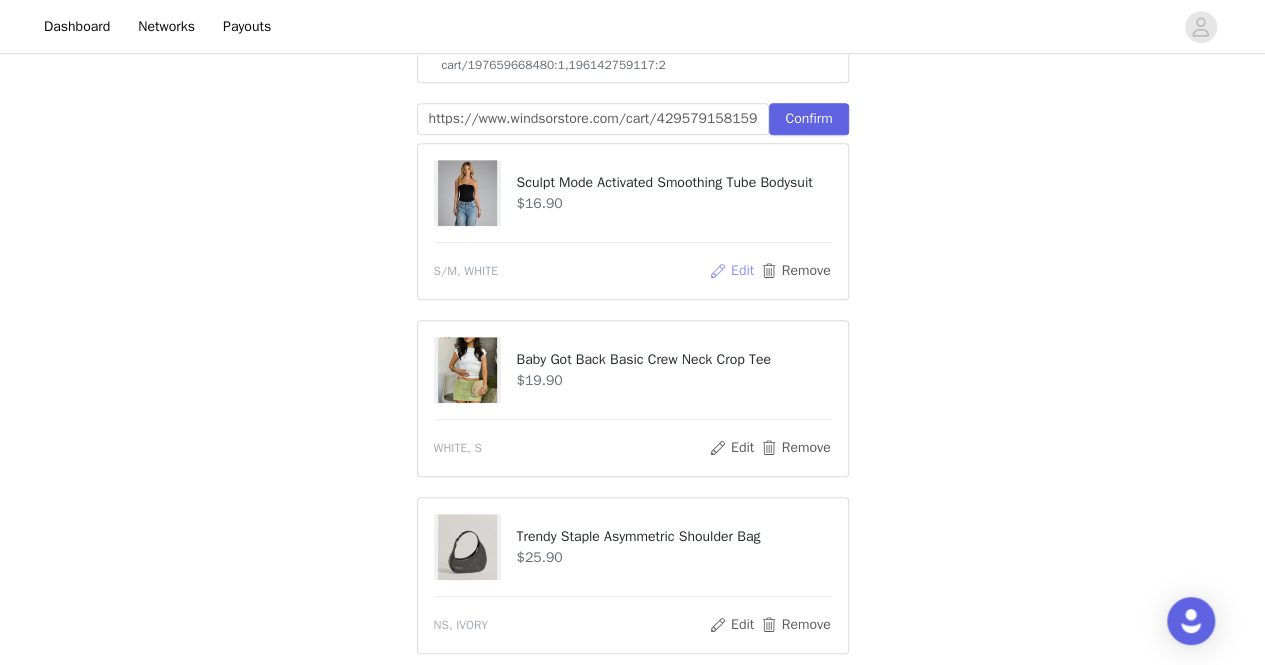 click on "Edit" at bounding box center (731, 271) 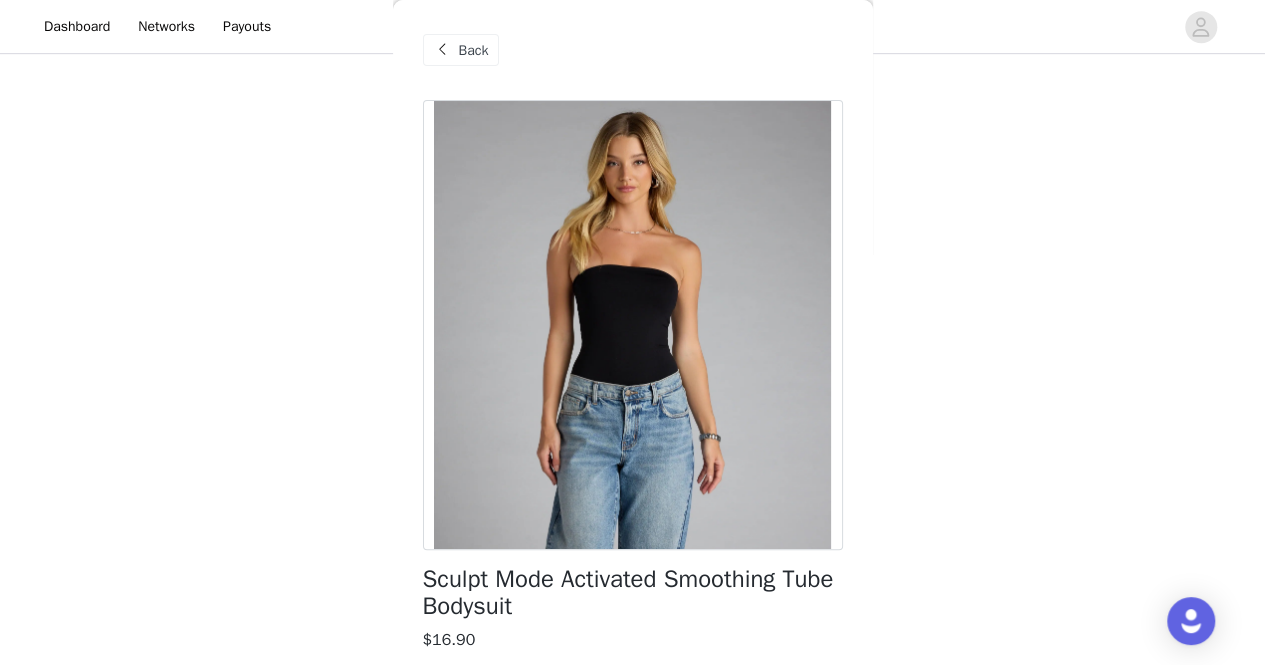 scroll, scrollTop: 356, scrollLeft: 0, axis: vertical 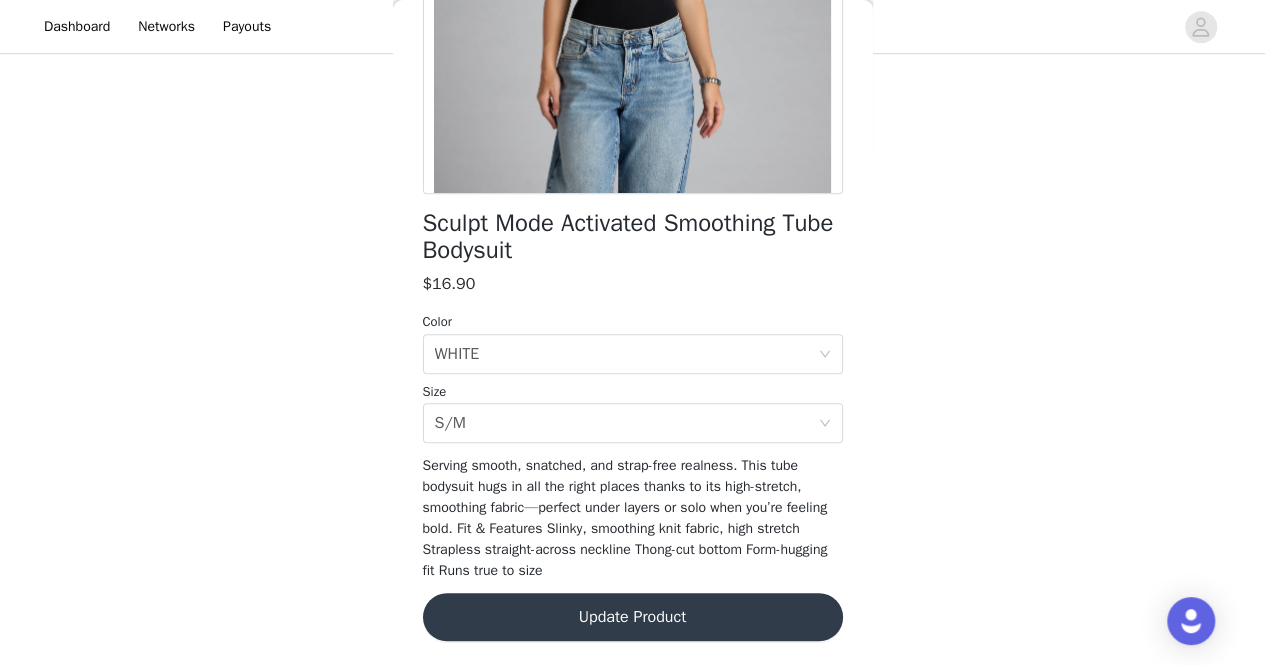 click on "Select color WHITE" at bounding box center (626, 354) 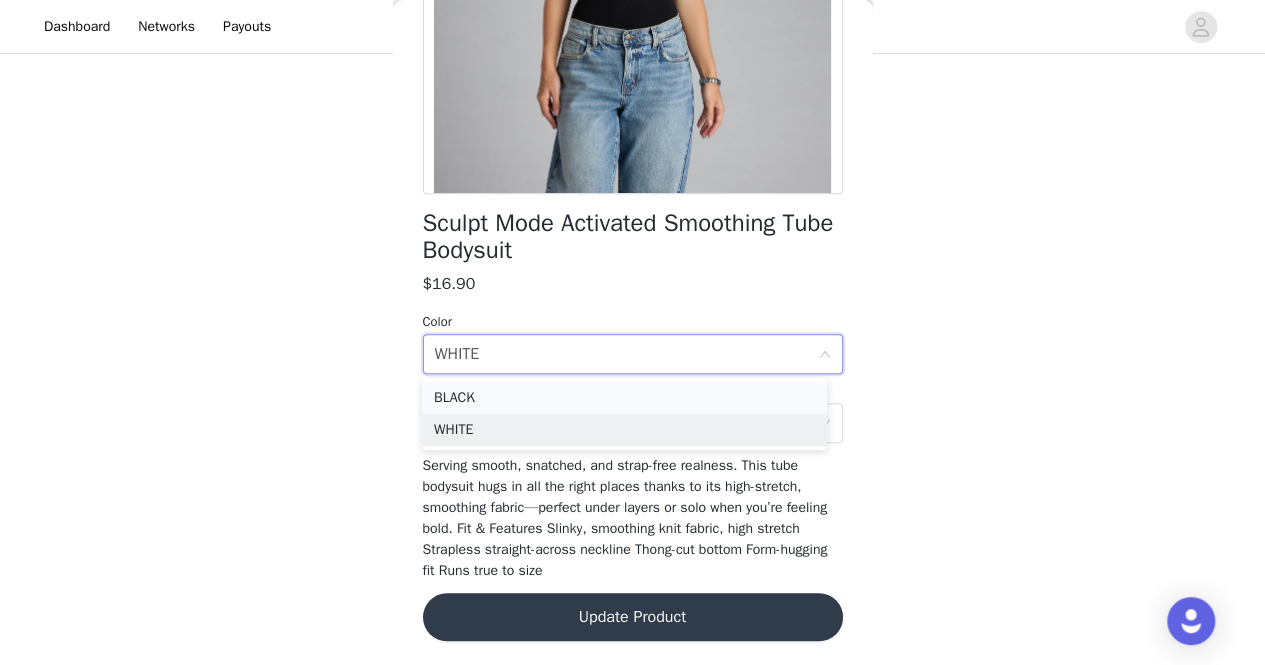 click on "BLACK" at bounding box center (624, 398) 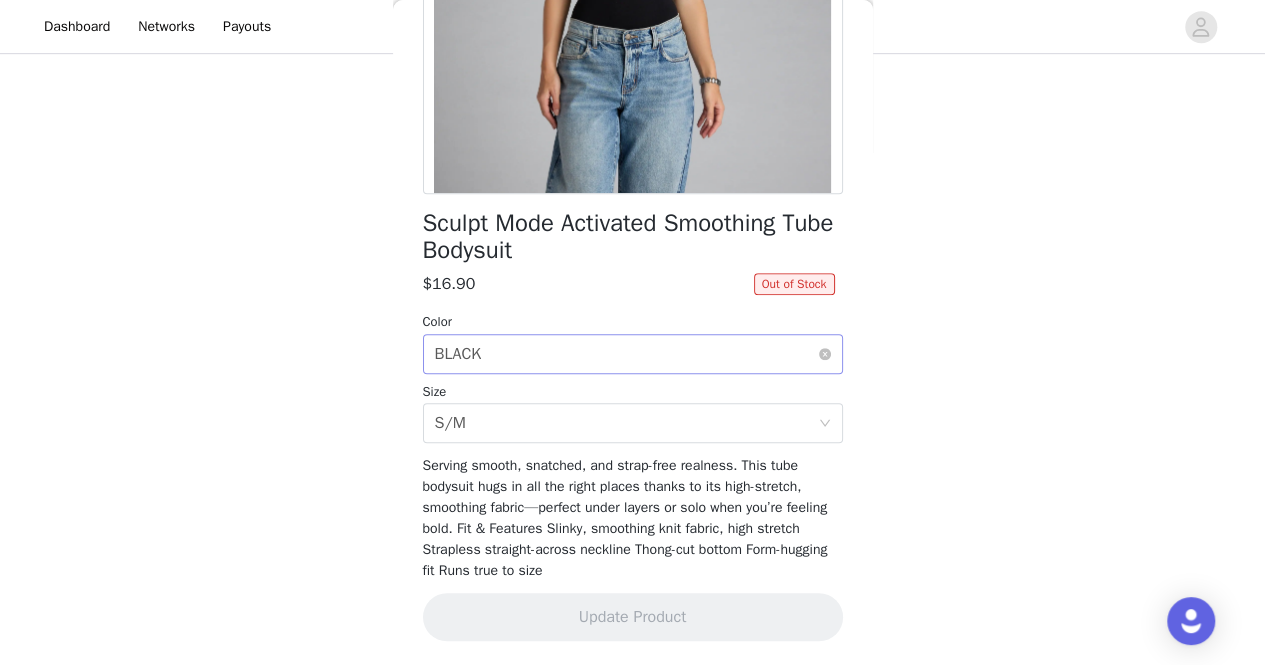 click on "Select color BLACK" at bounding box center [626, 354] 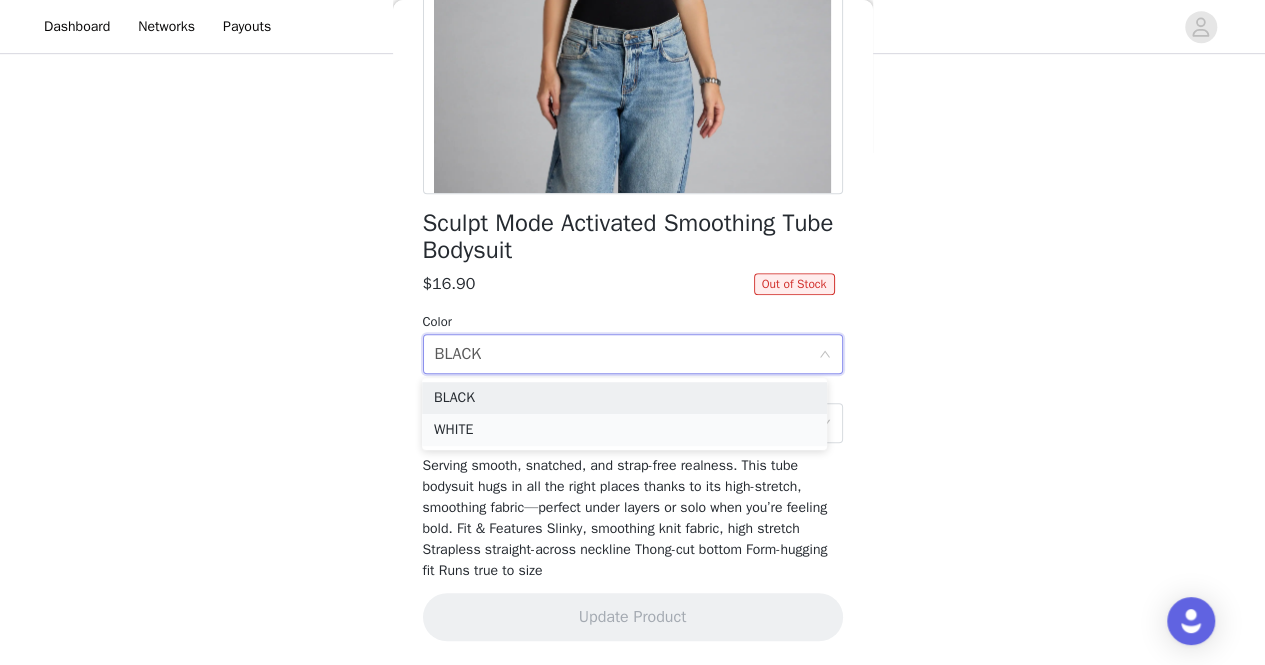 click on "WHITE" at bounding box center (624, 430) 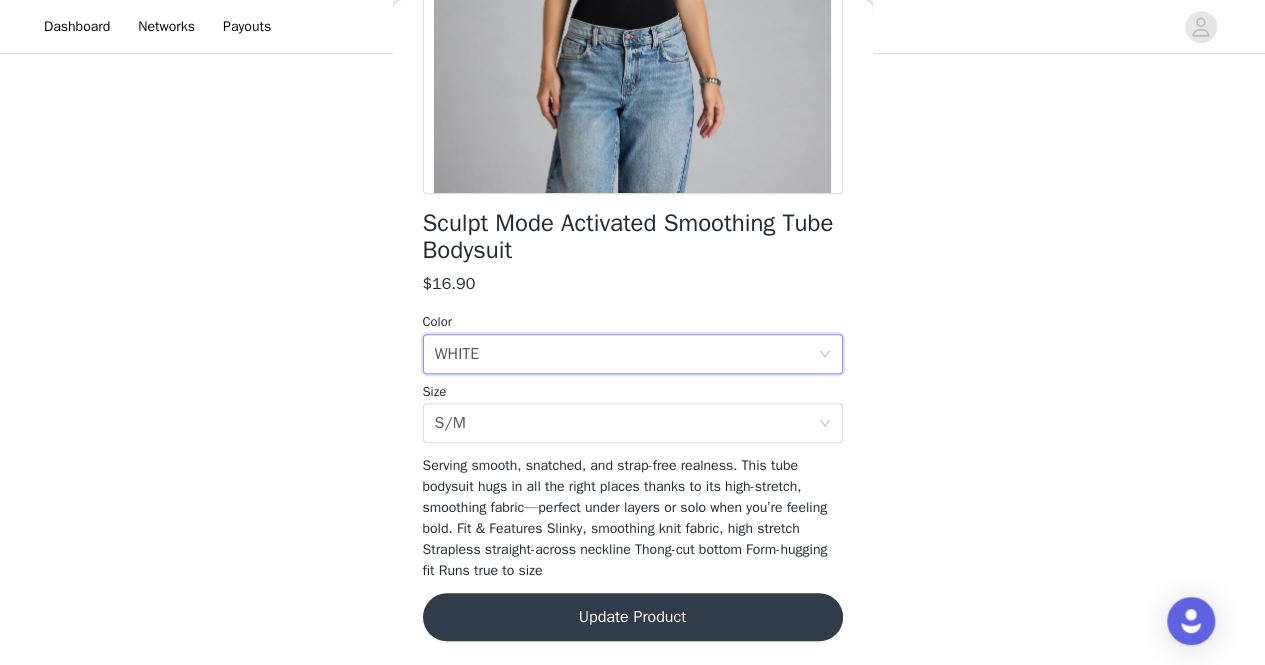 click on "Update Product" at bounding box center [633, 617] 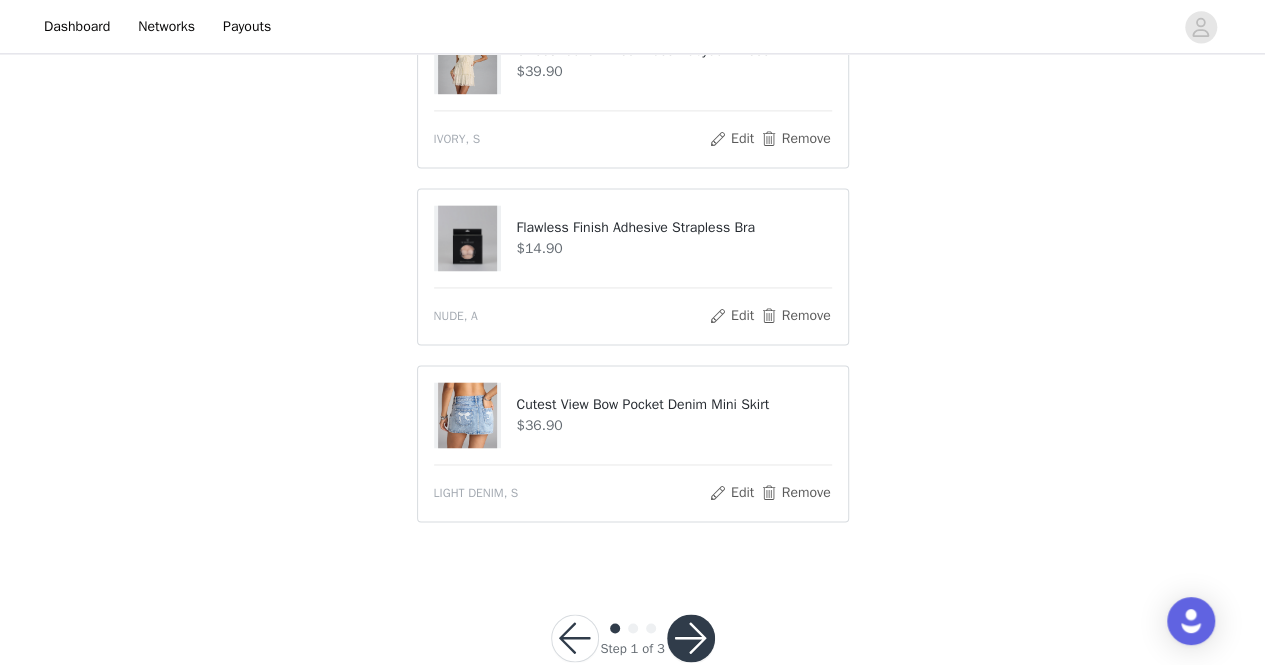 scroll, scrollTop: 1423, scrollLeft: 0, axis: vertical 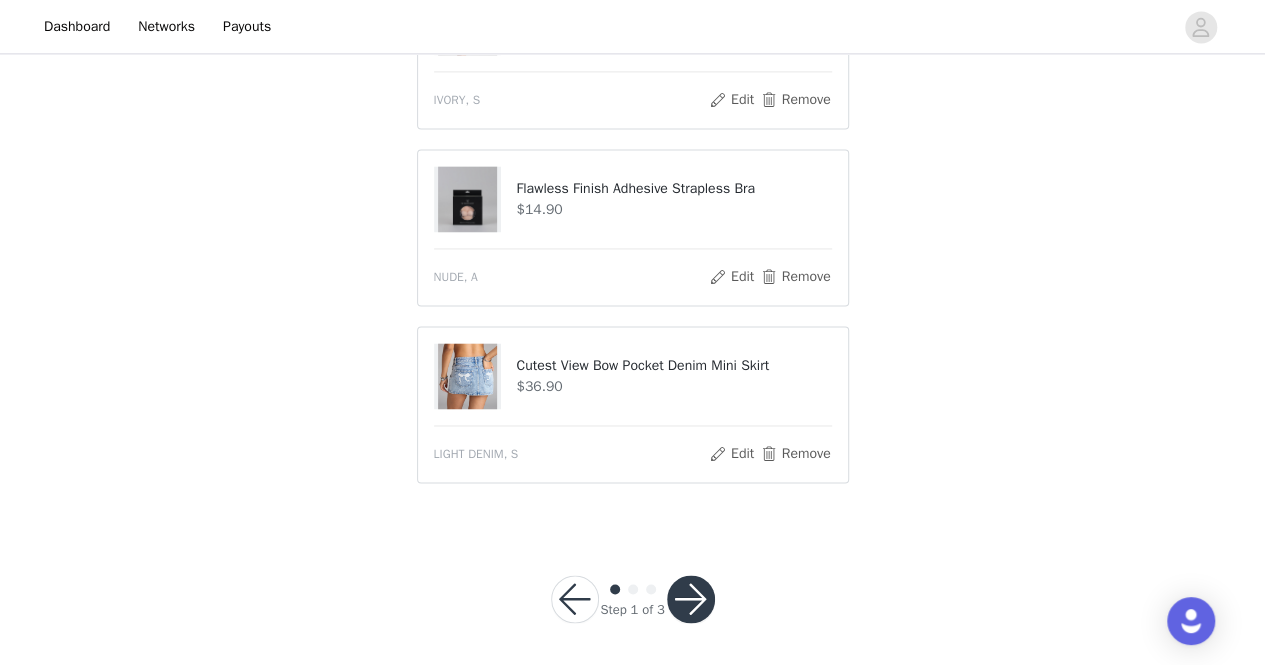 click at bounding box center [691, 599] 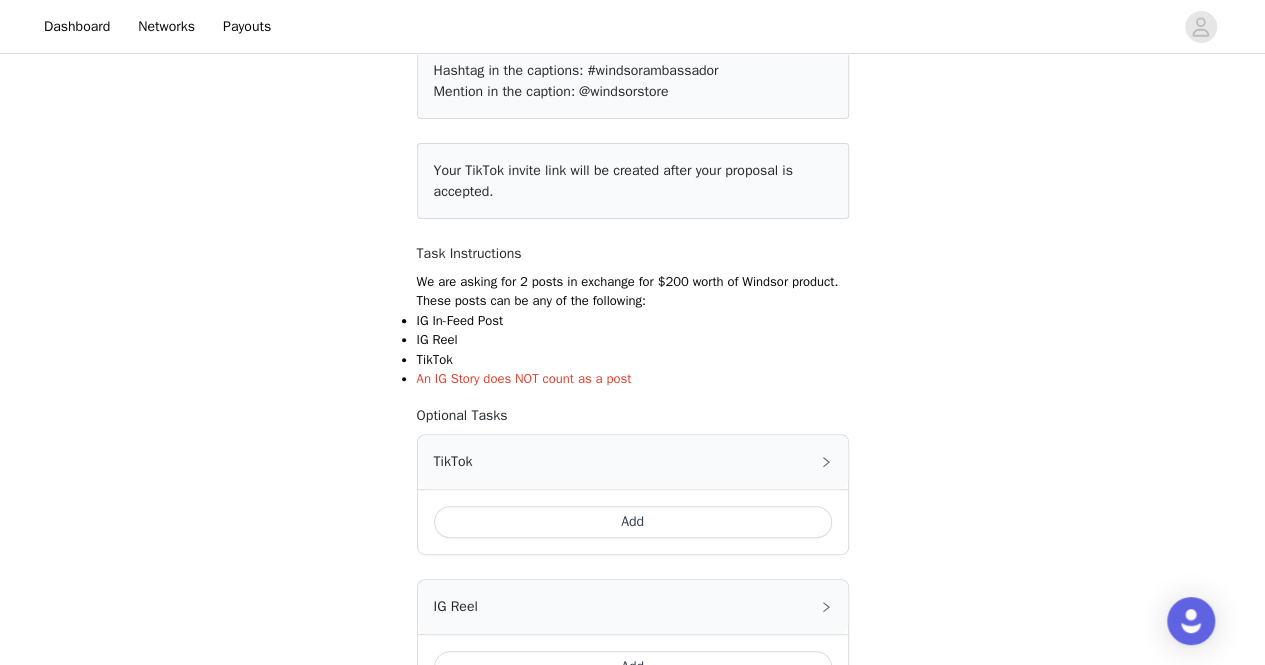 scroll, scrollTop: 210, scrollLeft: 0, axis: vertical 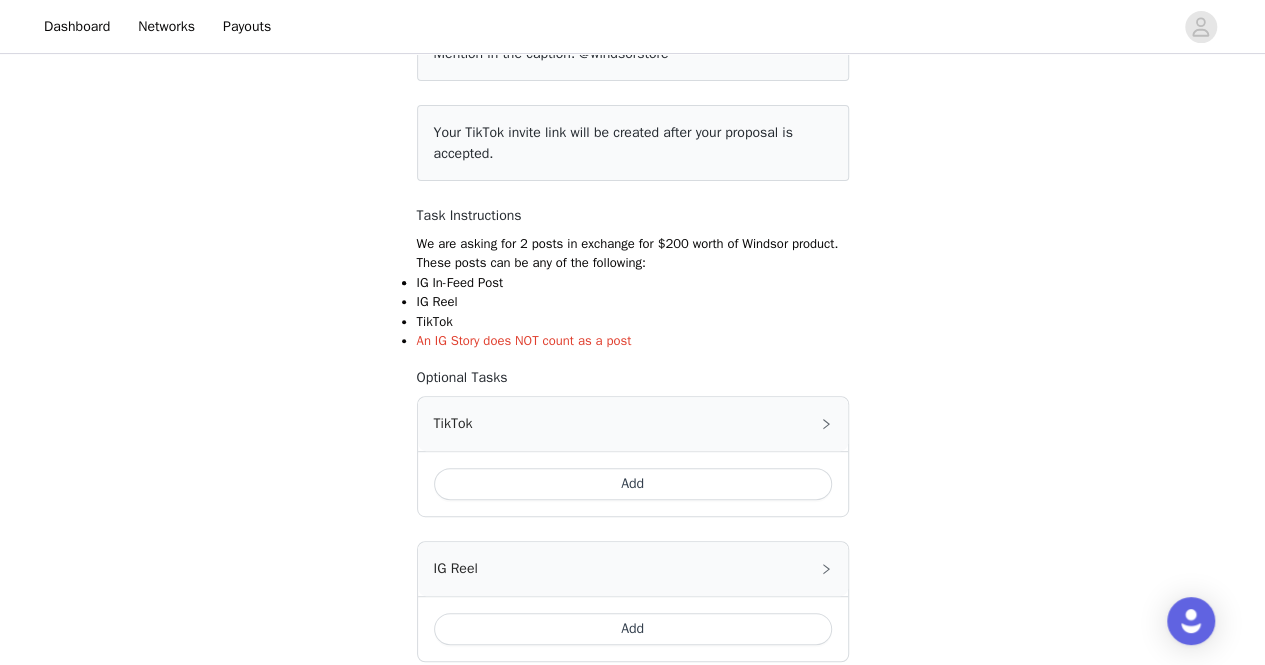 click on "Add" at bounding box center (633, 484) 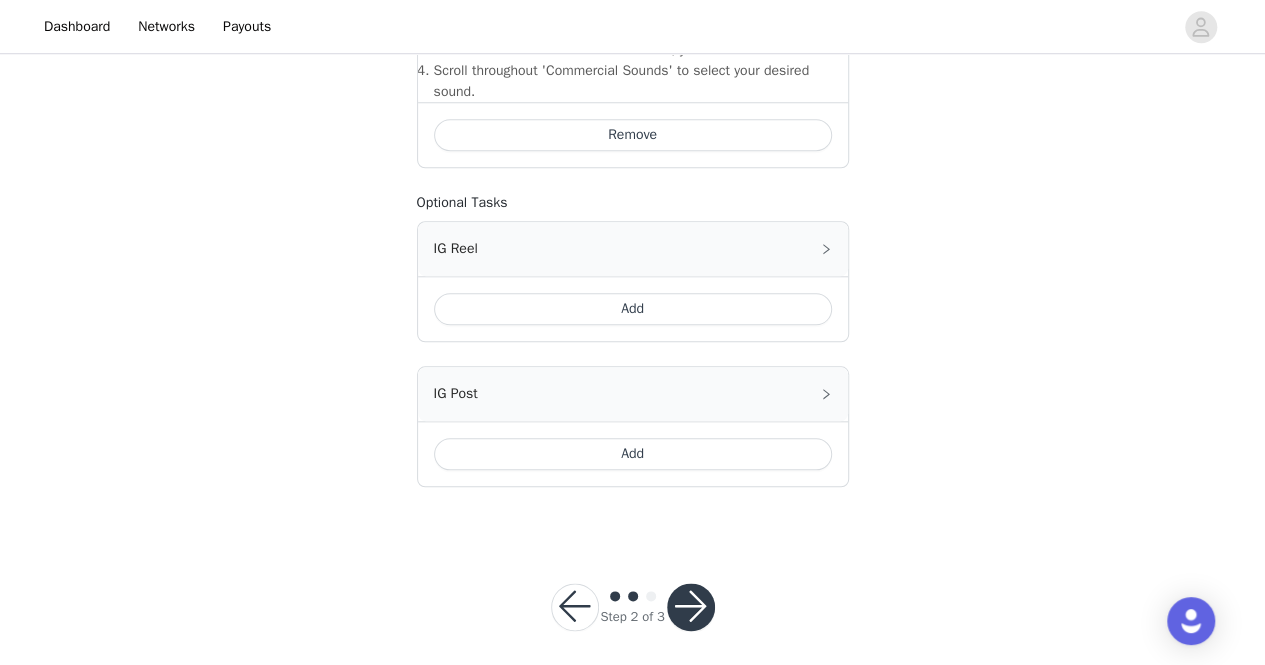 scroll, scrollTop: 845, scrollLeft: 0, axis: vertical 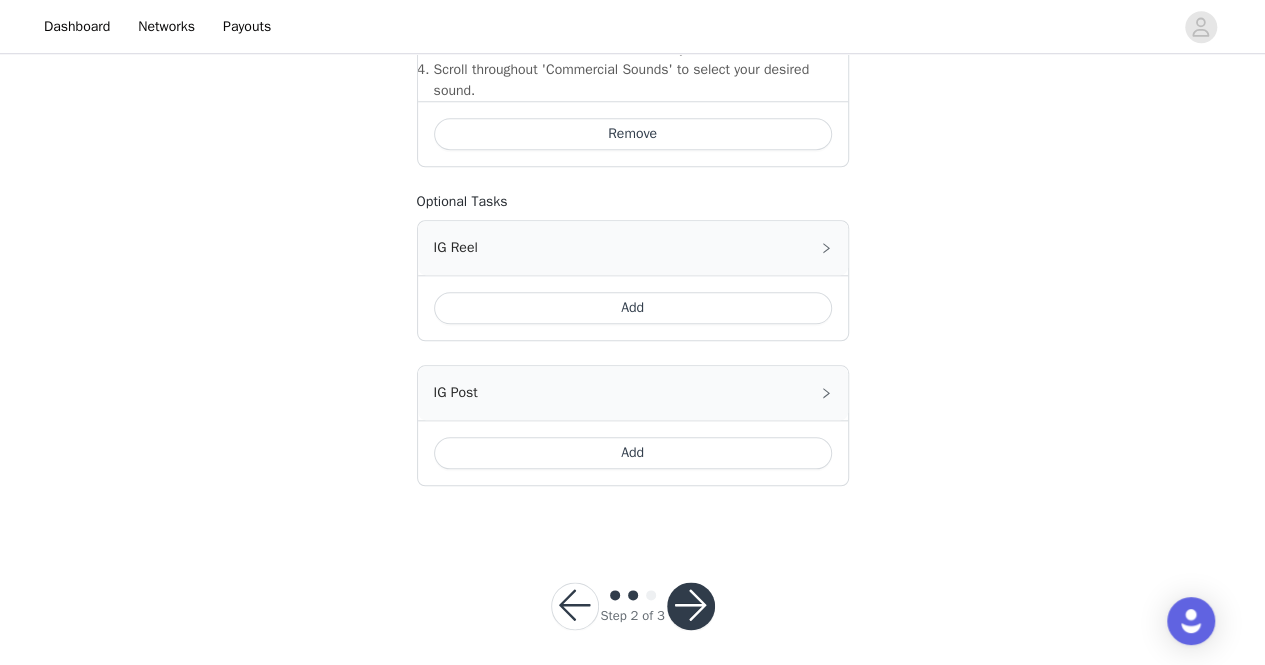 click on "Add" at bounding box center [633, 453] 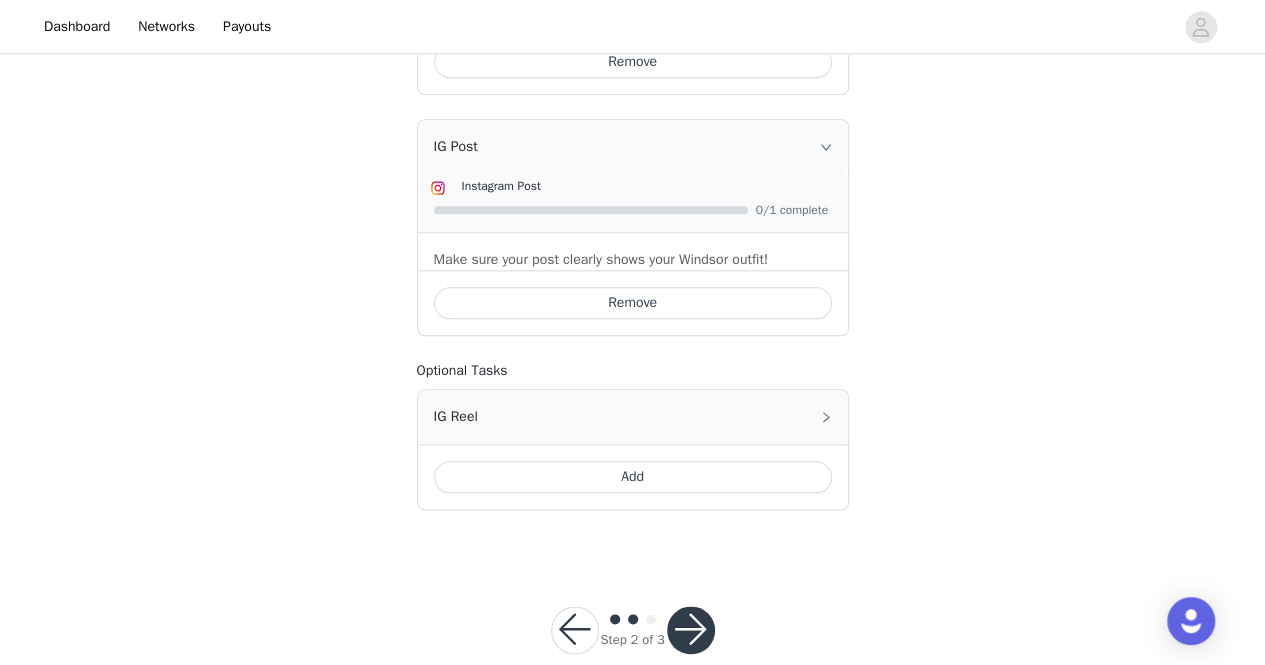 scroll, scrollTop: 968, scrollLeft: 0, axis: vertical 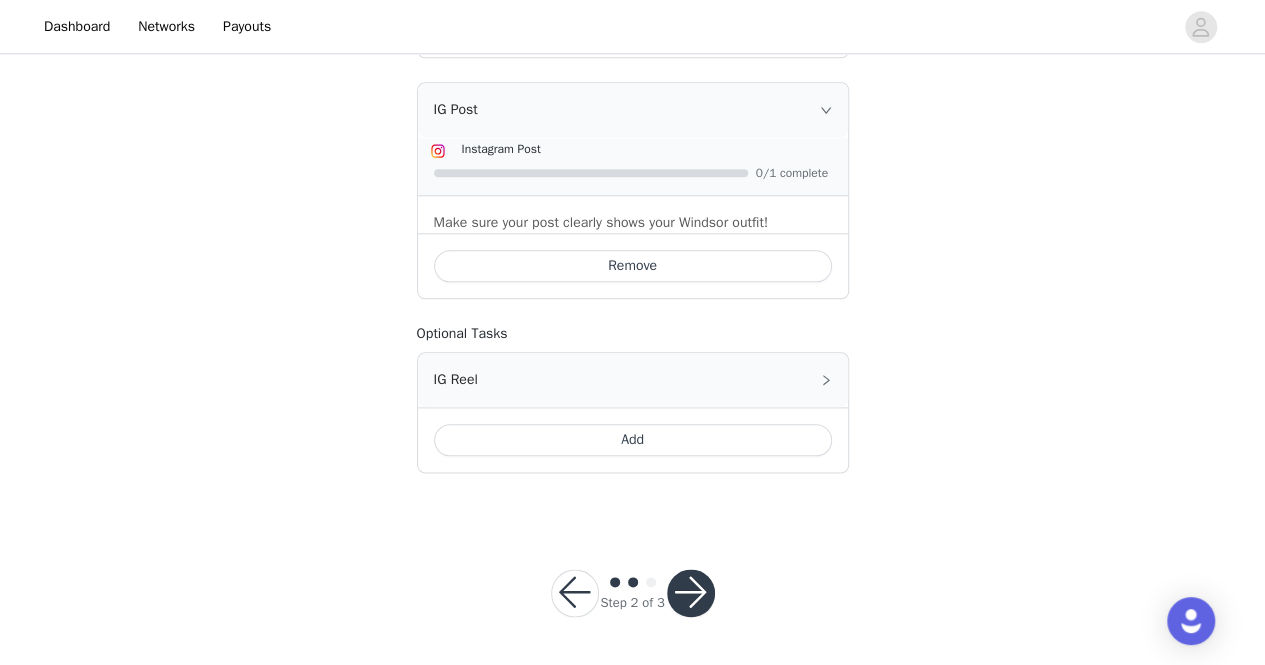 click at bounding box center [691, 593] 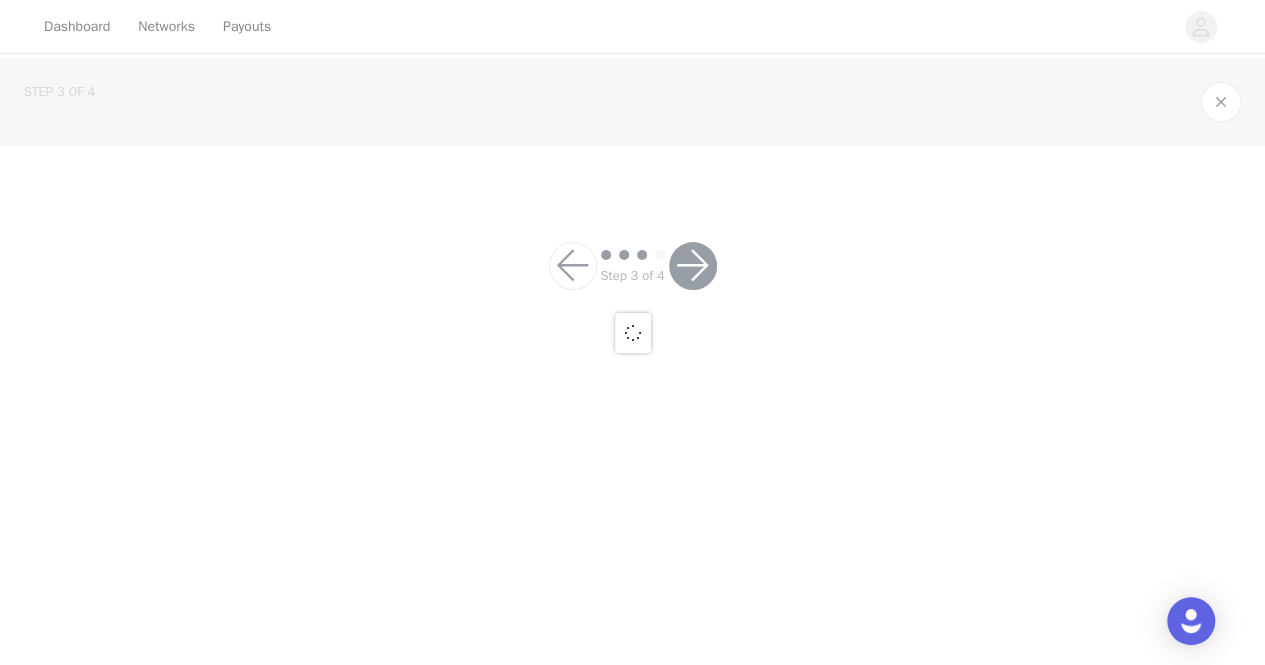 scroll, scrollTop: 0, scrollLeft: 0, axis: both 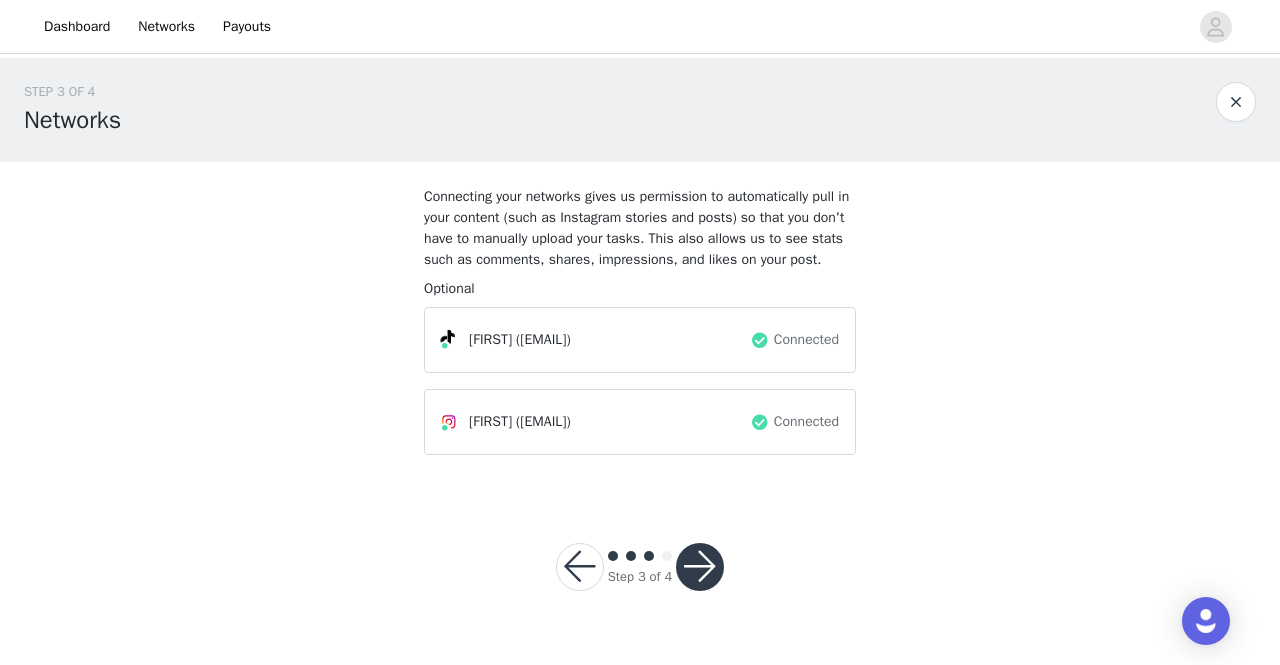 click at bounding box center (700, 567) 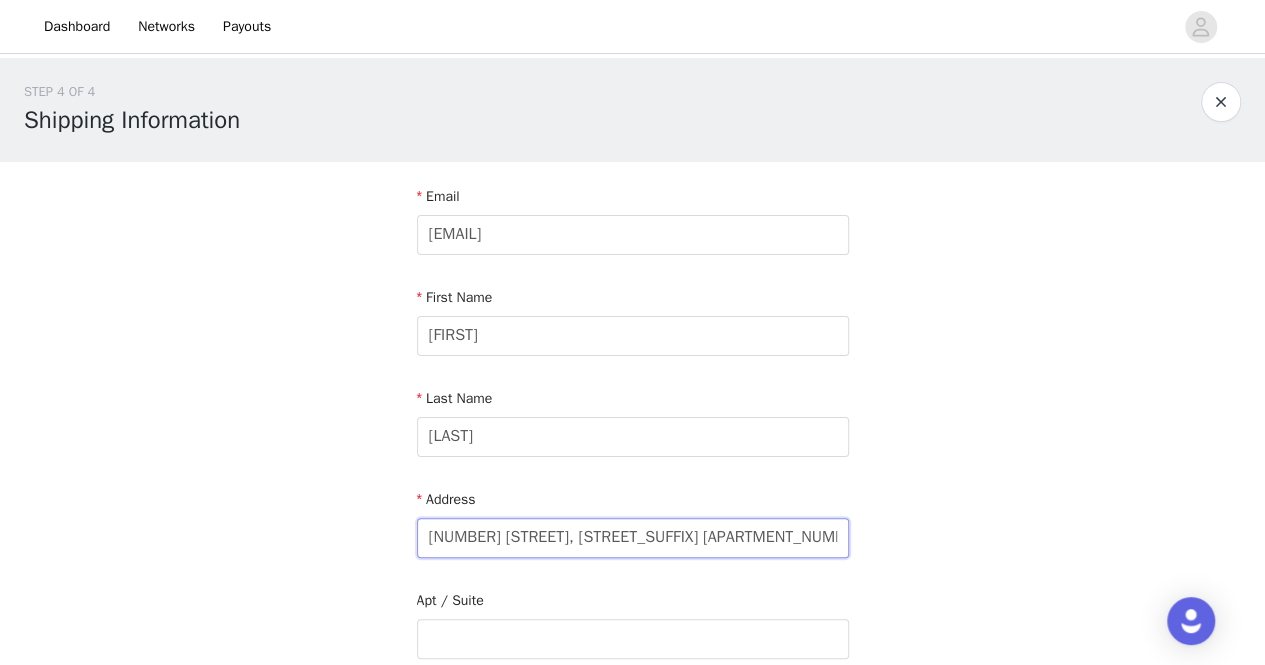 drag, startPoint x: 647, startPoint y: 539, endPoint x: 6, endPoint y: 624, distance: 646.61115 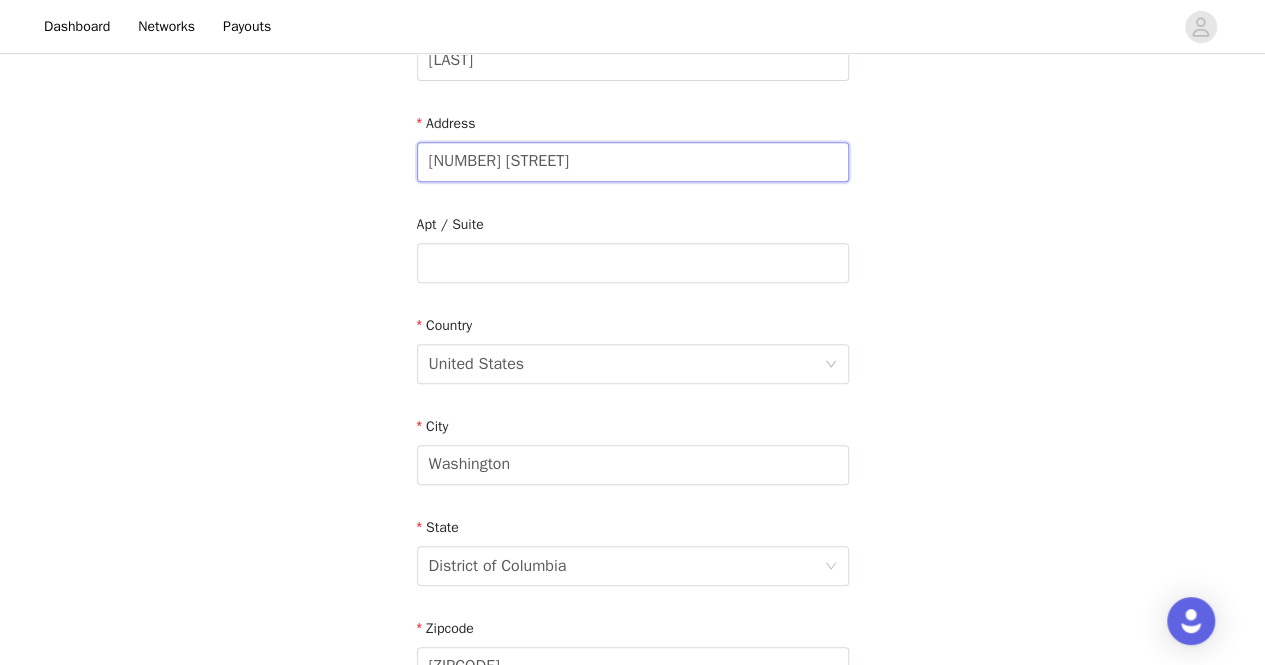 scroll, scrollTop: 377, scrollLeft: 0, axis: vertical 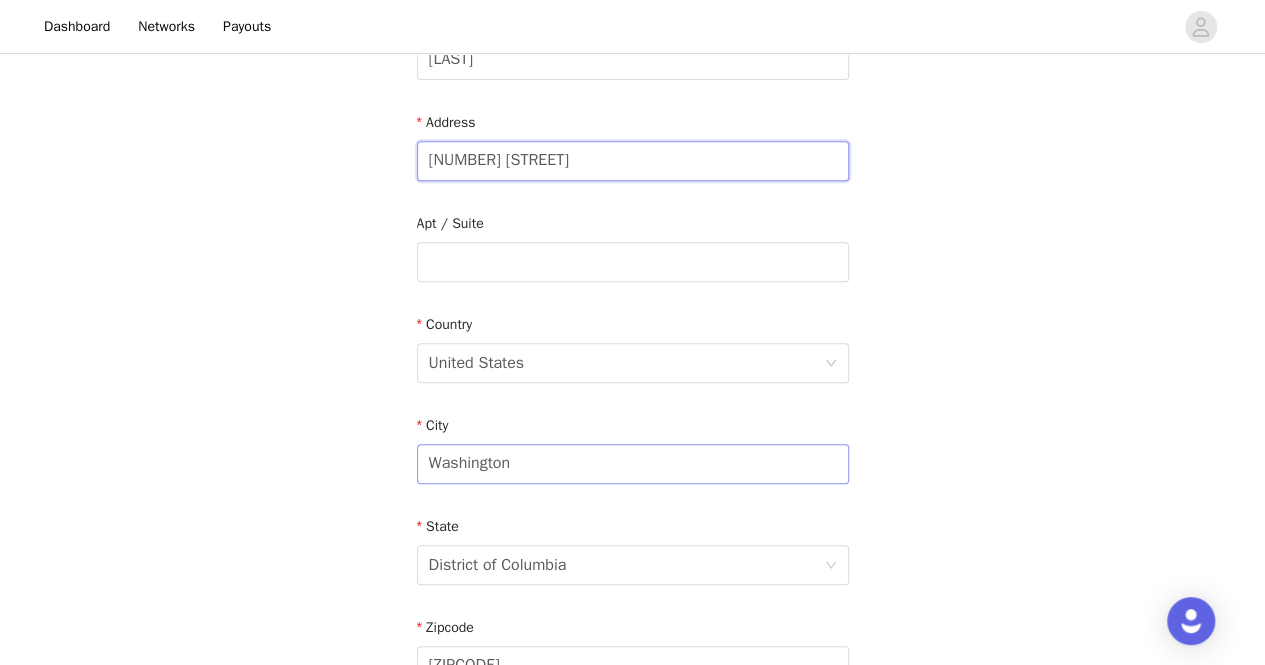 type on "[NUMBER] [STREET]" 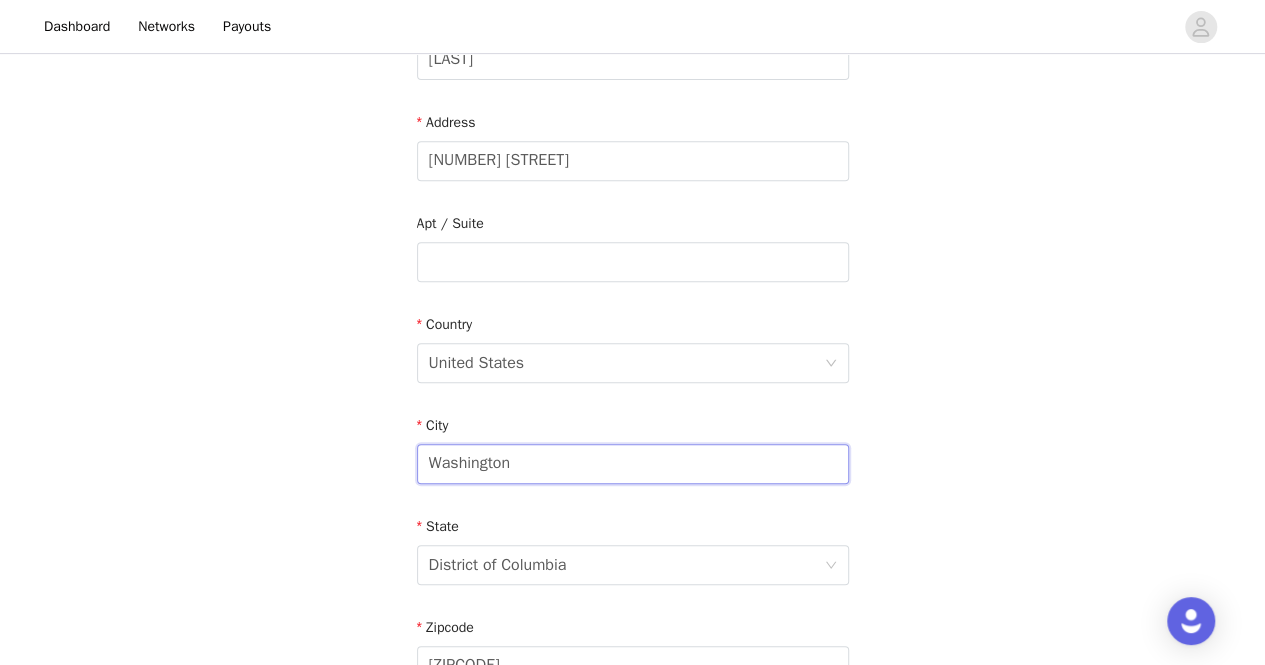 drag, startPoint x: 515, startPoint y: 468, endPoint x: 274, endPoint y: 471, distance: 241.01868 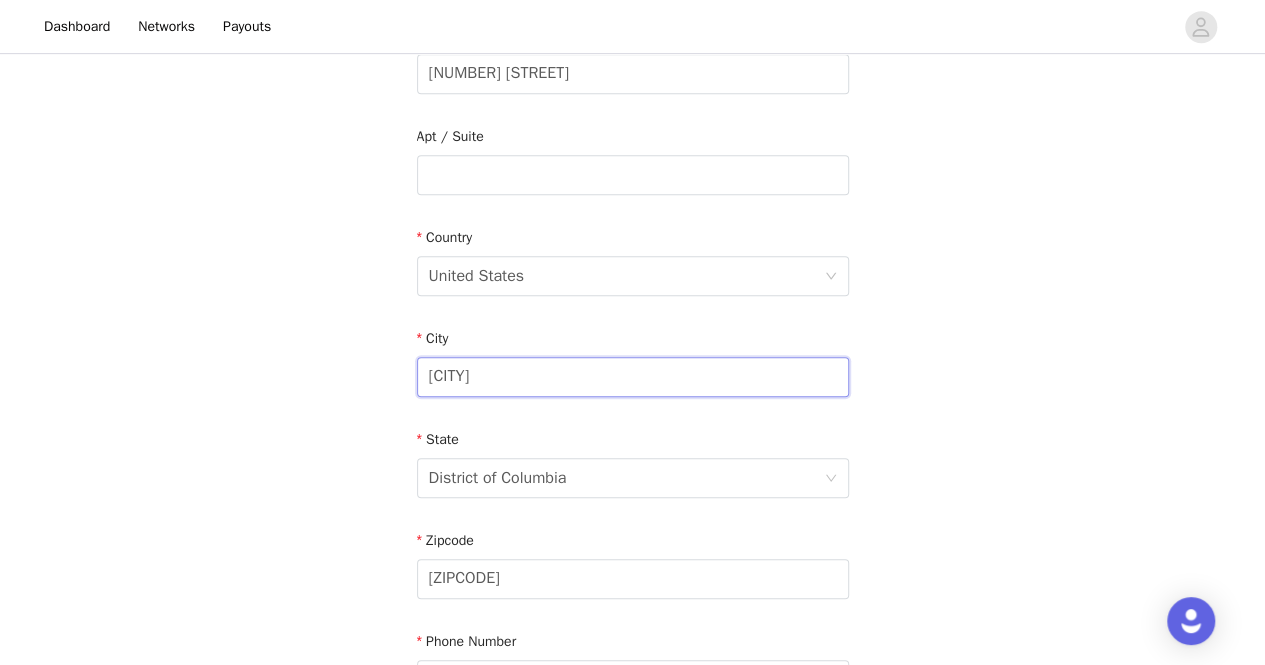 scroll, scrollTop: 488, scrollLeft: 0, axis: vertical 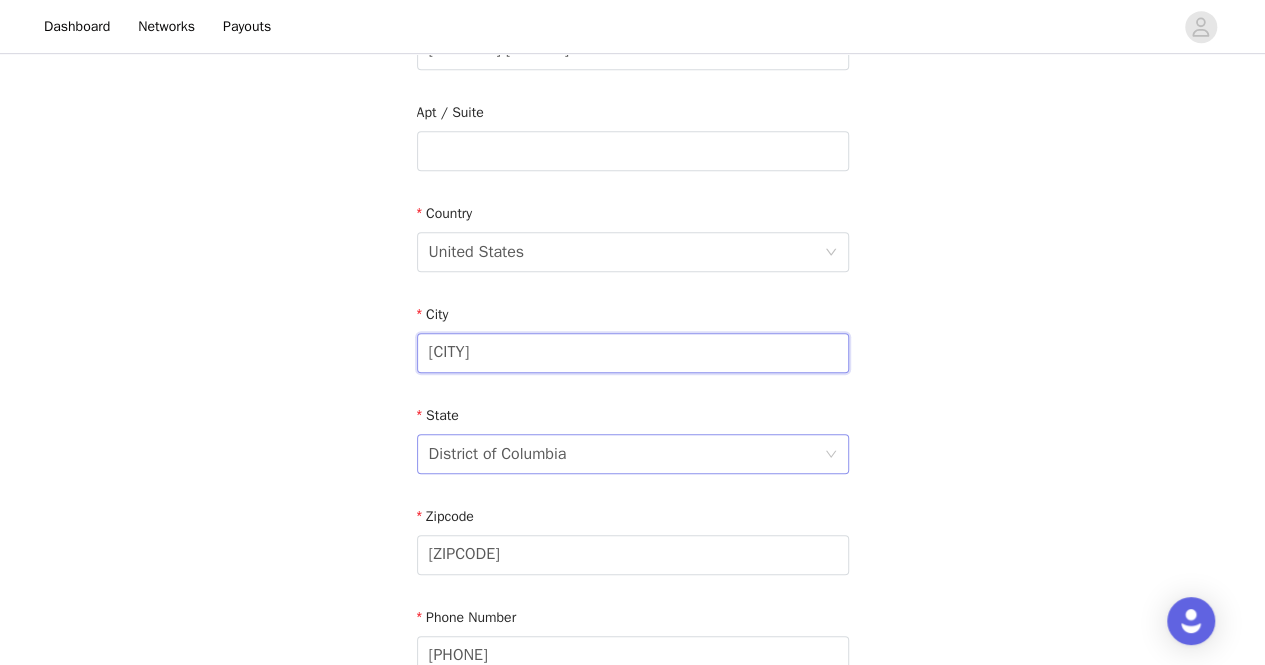 type on "[CITY]" 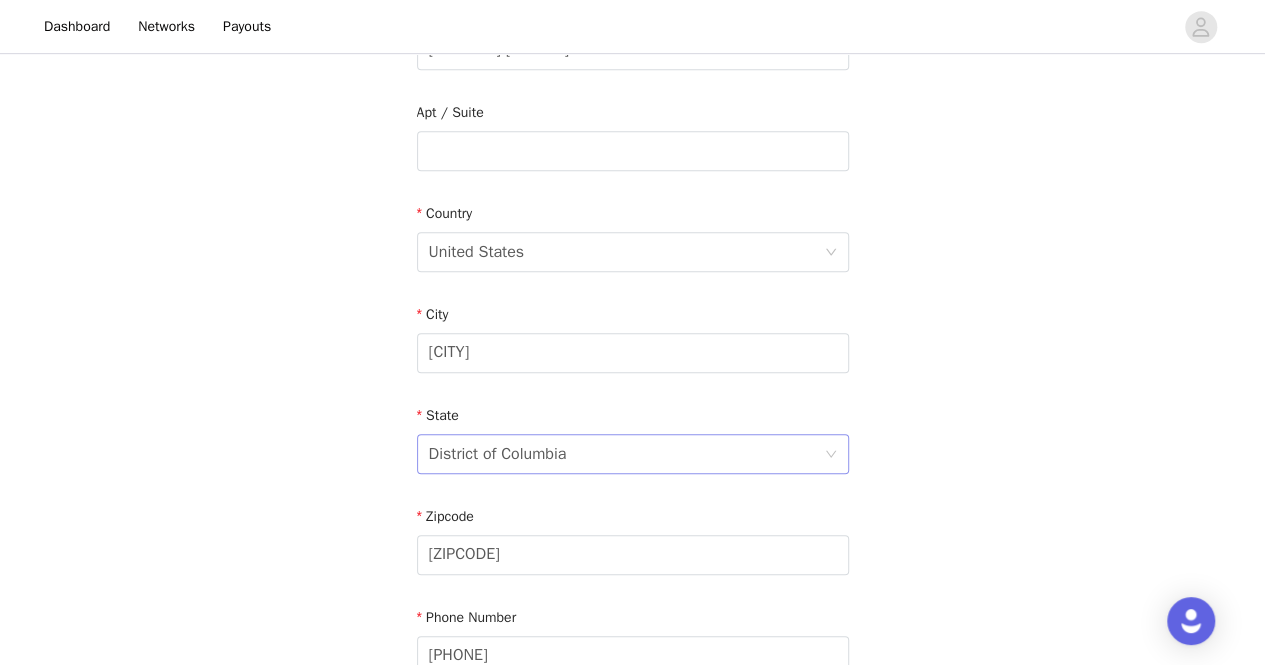 click on "District of Columbia" at bounding box center [626, 454] 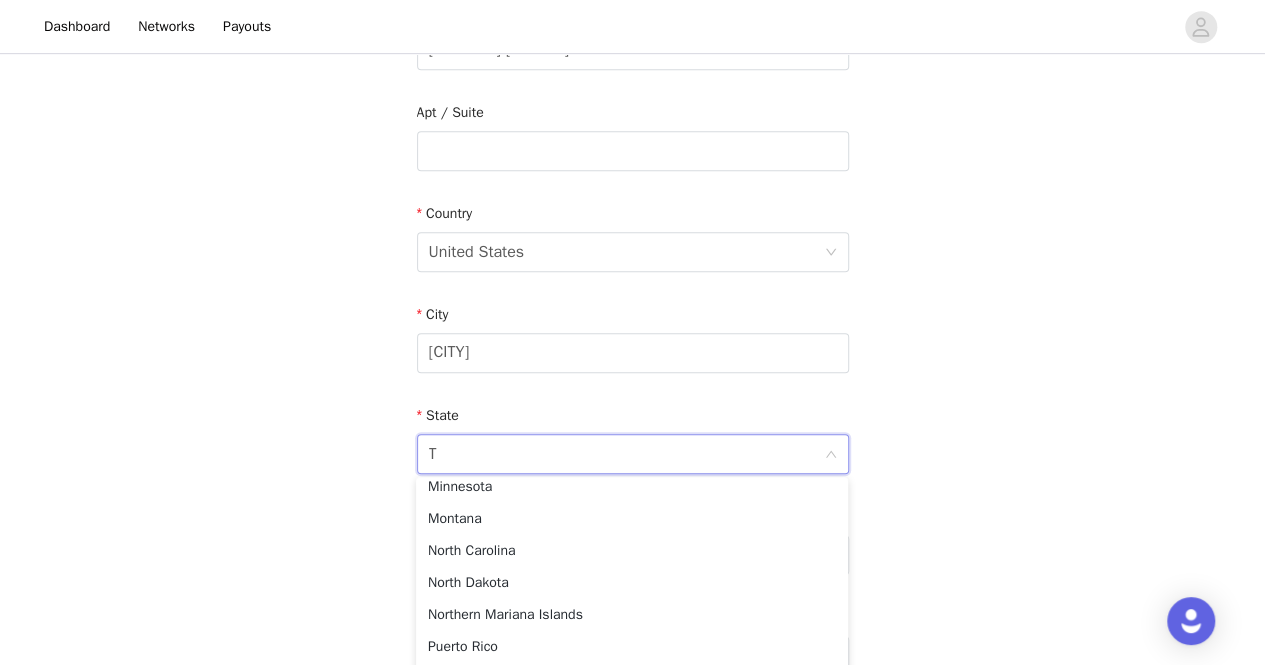 scroll, scrollTop: 4, scrollLeft: 0, axis: vertical 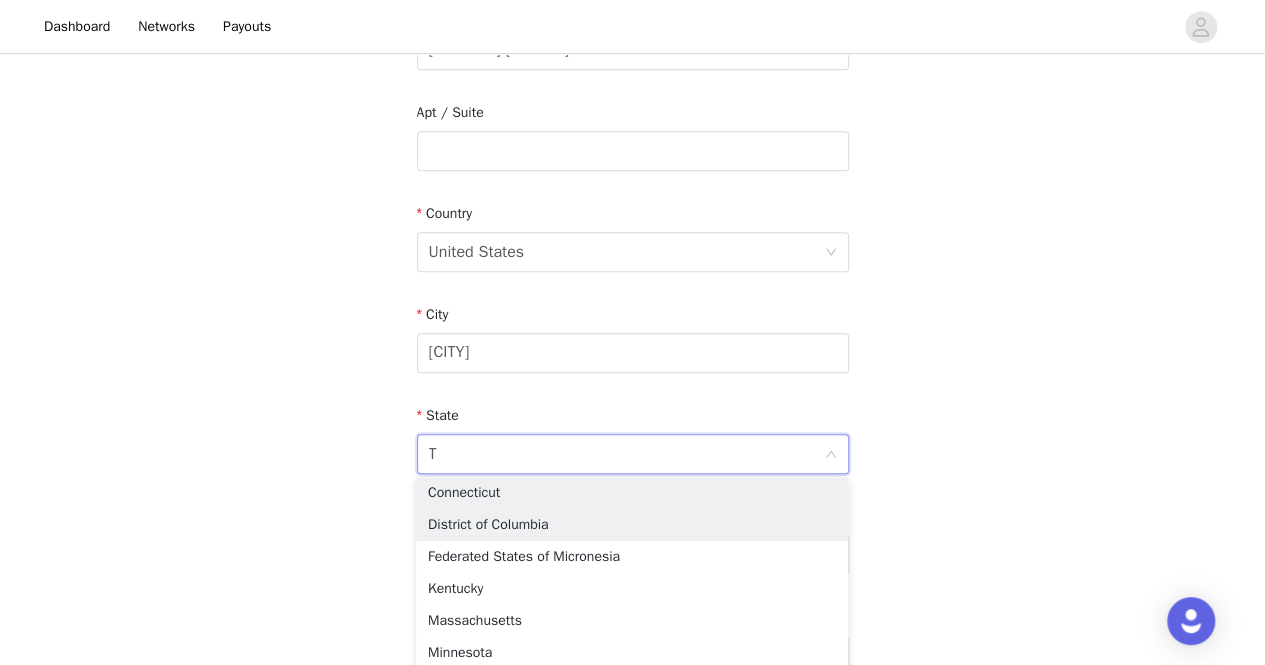 type on "Te" 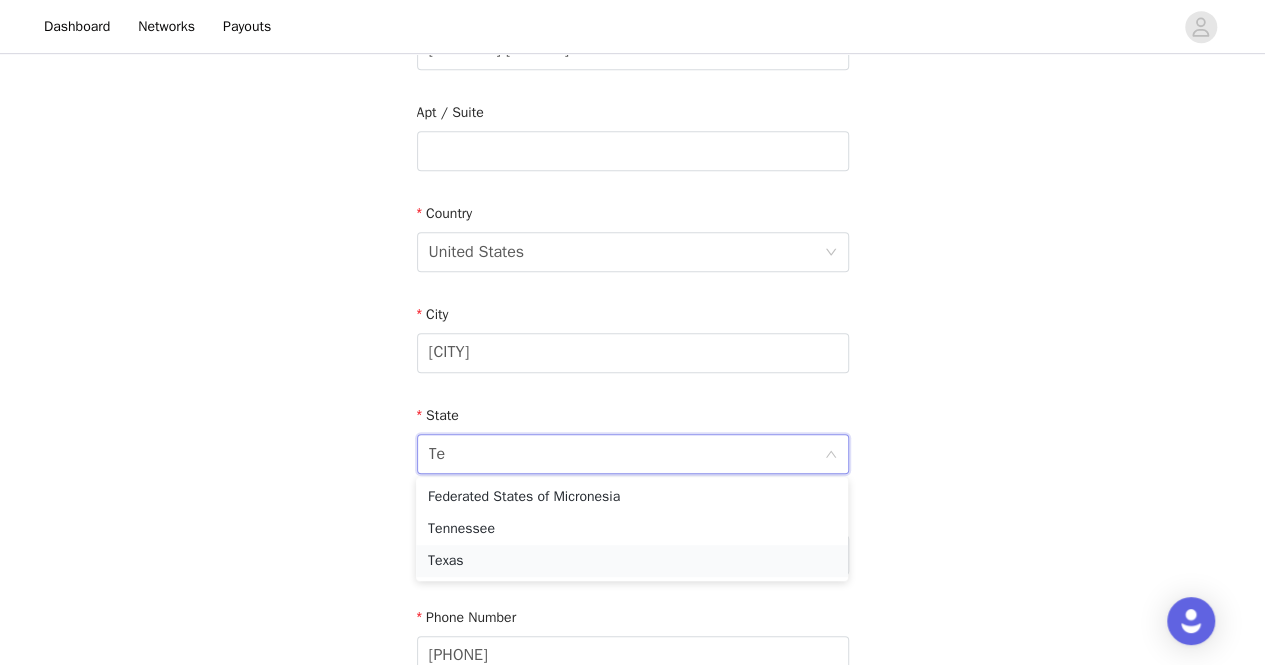 click on "Texas" at bounding box center (632, 561) 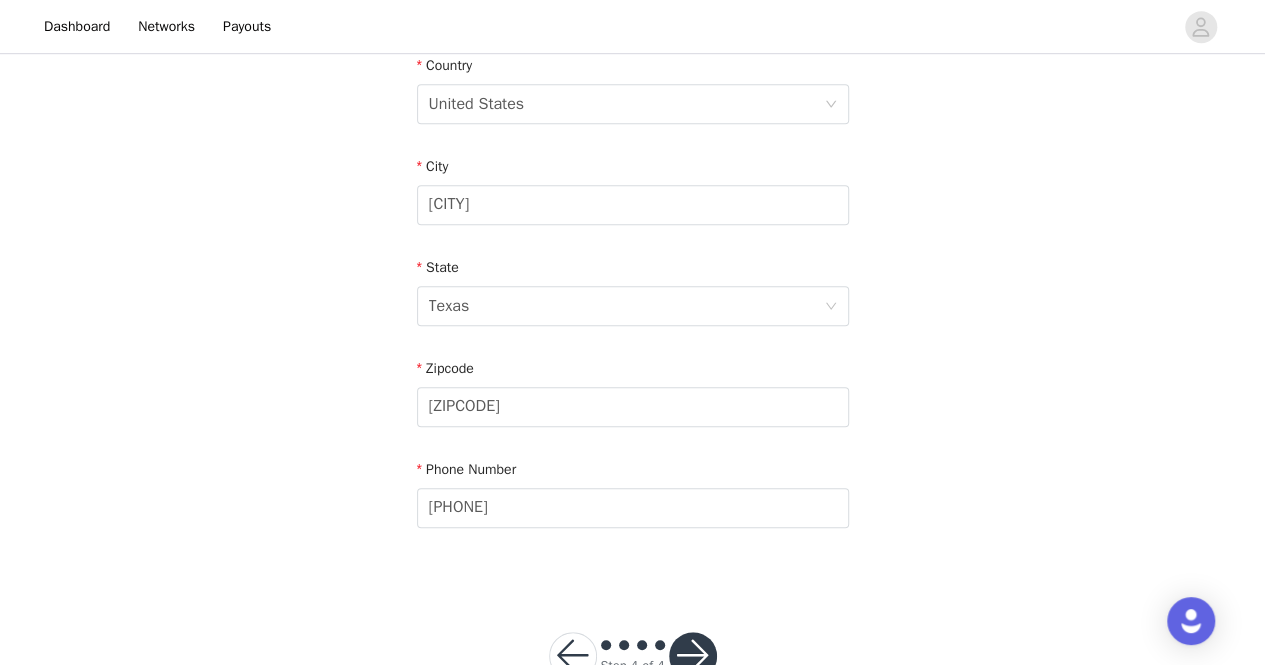scroll, scrollTop: 637, scrollLeft: 0, axis: vertical 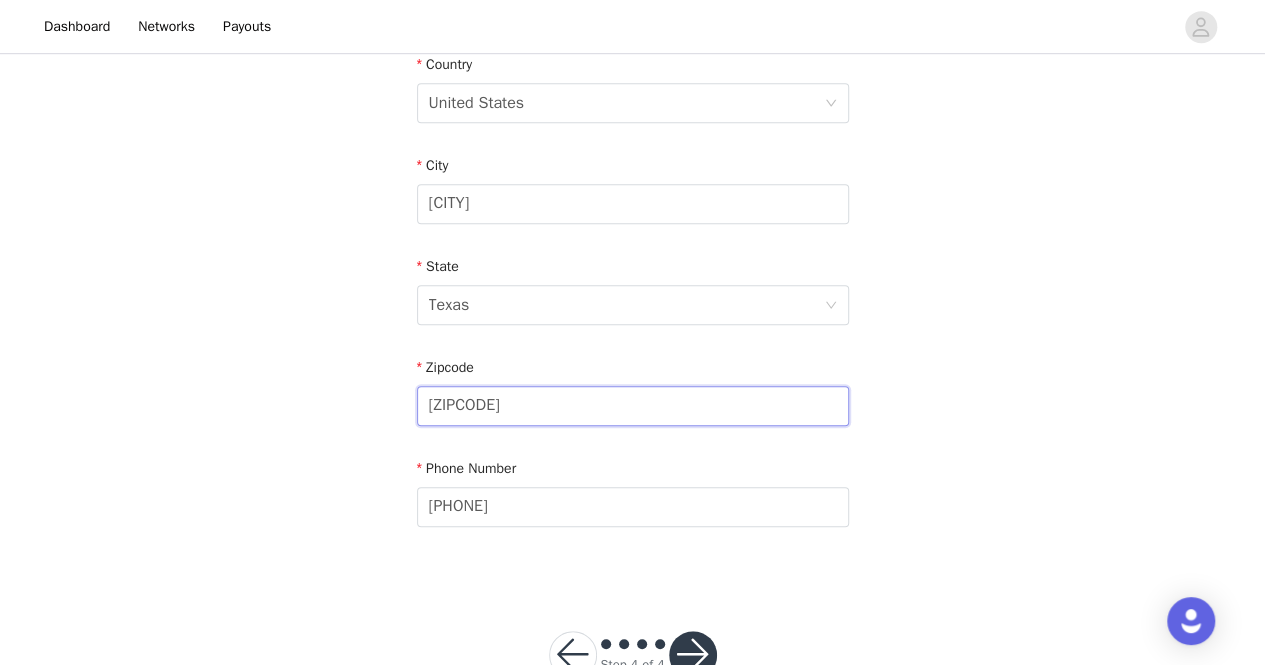 drag, startPoint x: 453, startPoint y: 391, endPoint x: 260, endPoint y: 437, distance: 198.40614 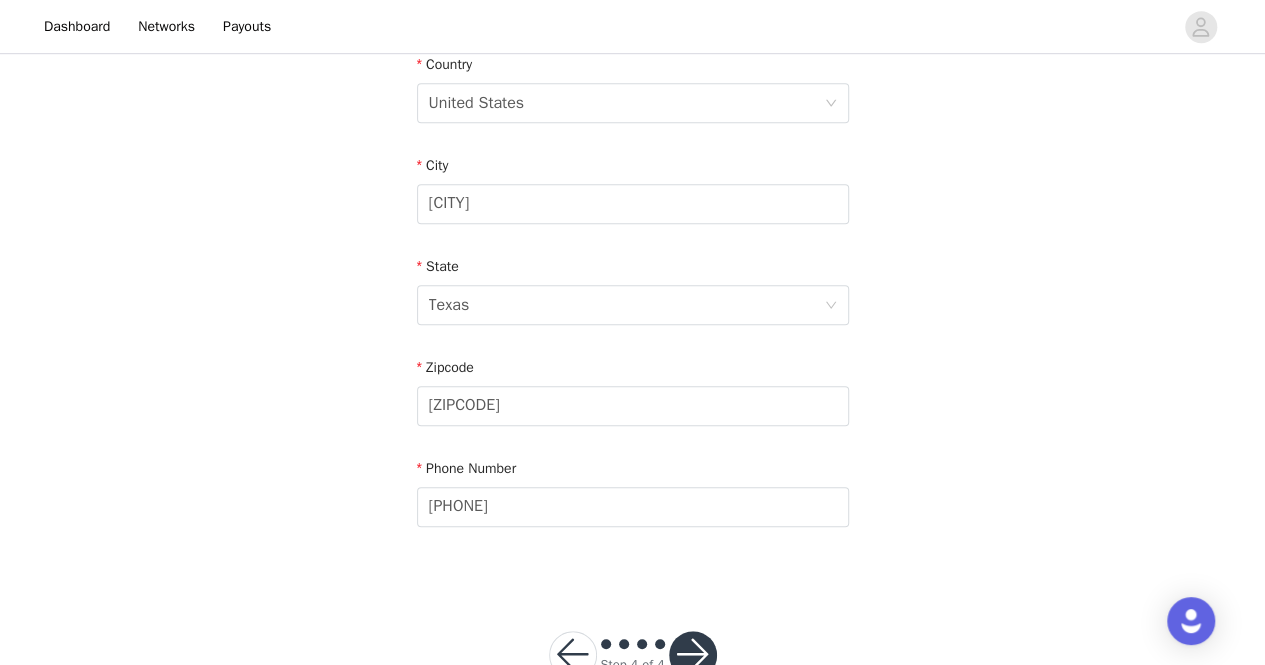 click on "STEP 4 OF 4
Shipping Information
Email [EMAIL]   First Name [FIRST]   Last Name [LAST]   Address [NUMBER] [STREET]   Apt / Suite   Country
United States
City [CITY]   State
Texas
Zipcode [ZIPCODE]   Phone Number [PHONE]" at bounding box center (632, 2) 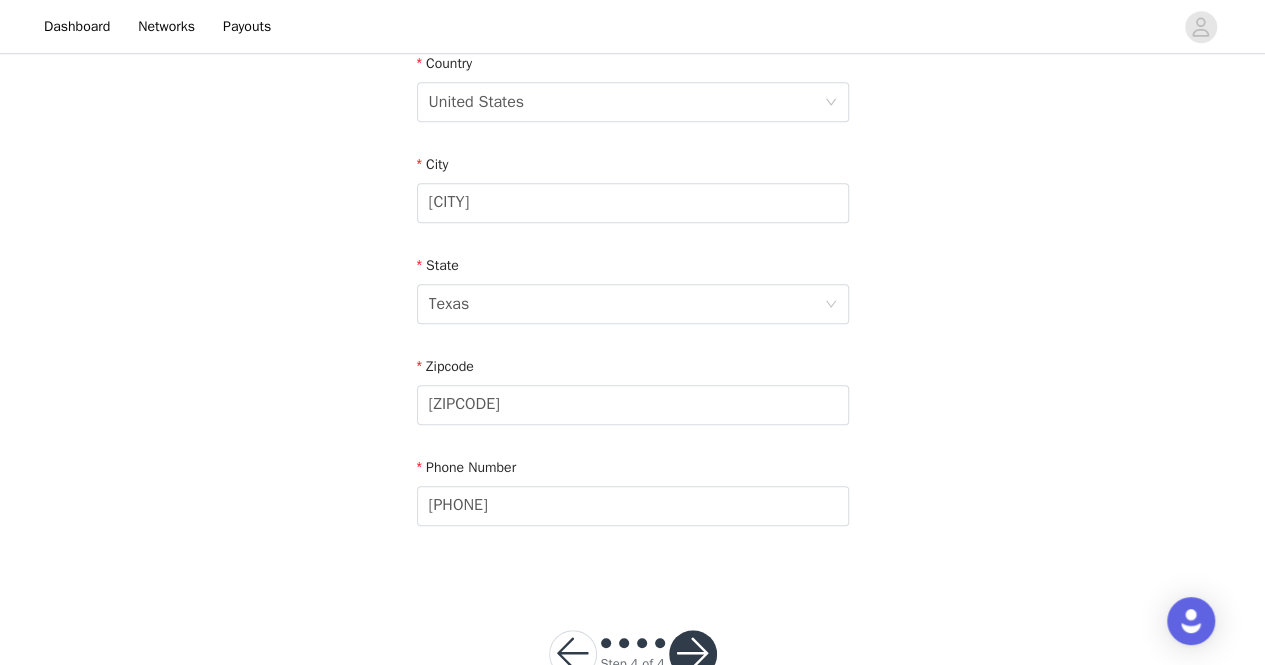 scroll, scrollTop: 698, scrollLeft: 0, axis: vertical 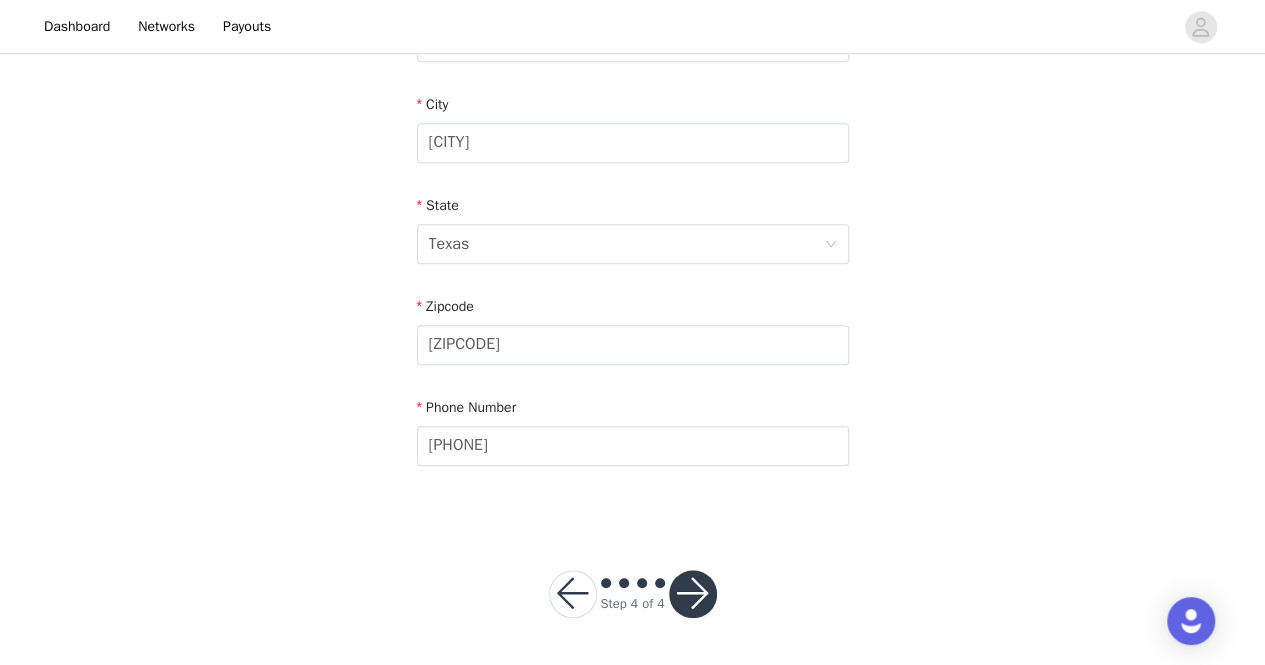 click at bounding box center [693, 594] 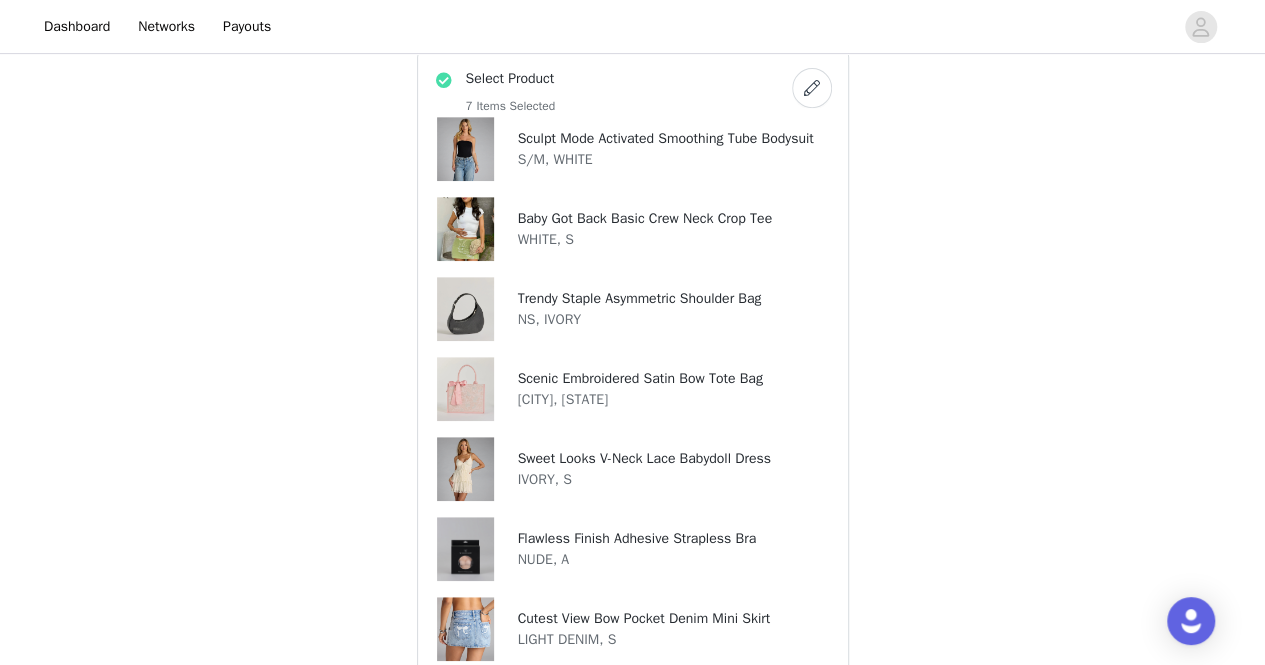 scroll, scrollTop: 397, scrollLeft: 0, axis: vertical 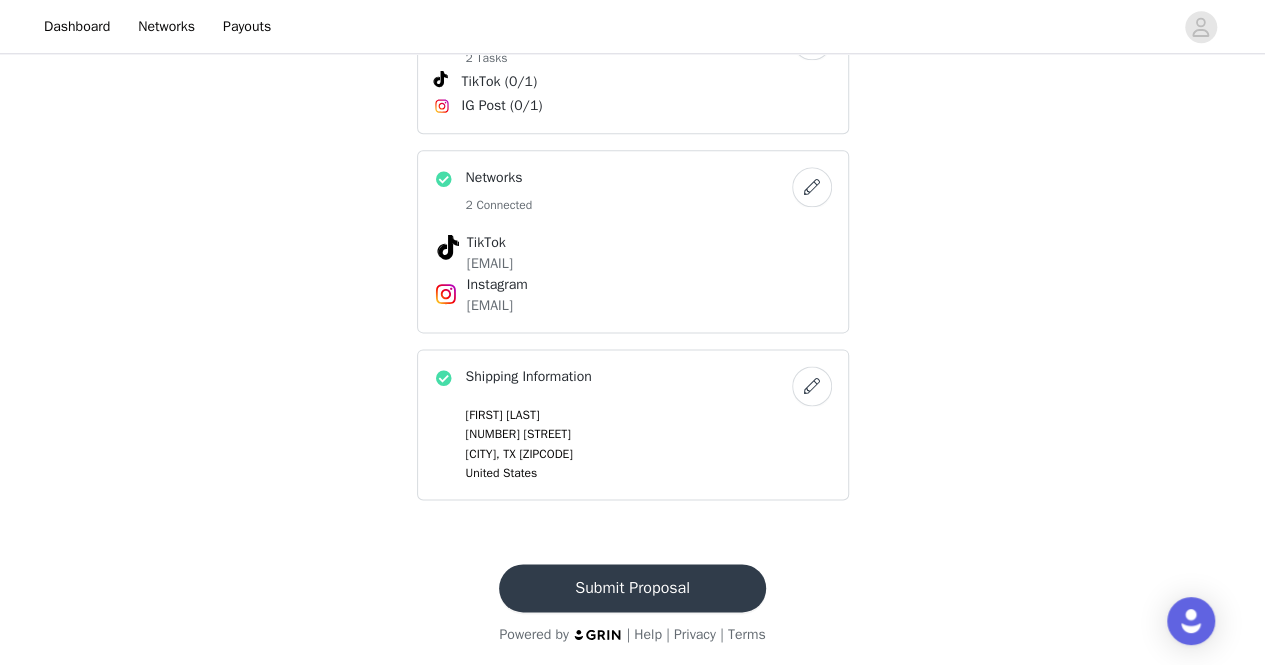 click on "Submit Proposal" at bounding box center (632, 588) 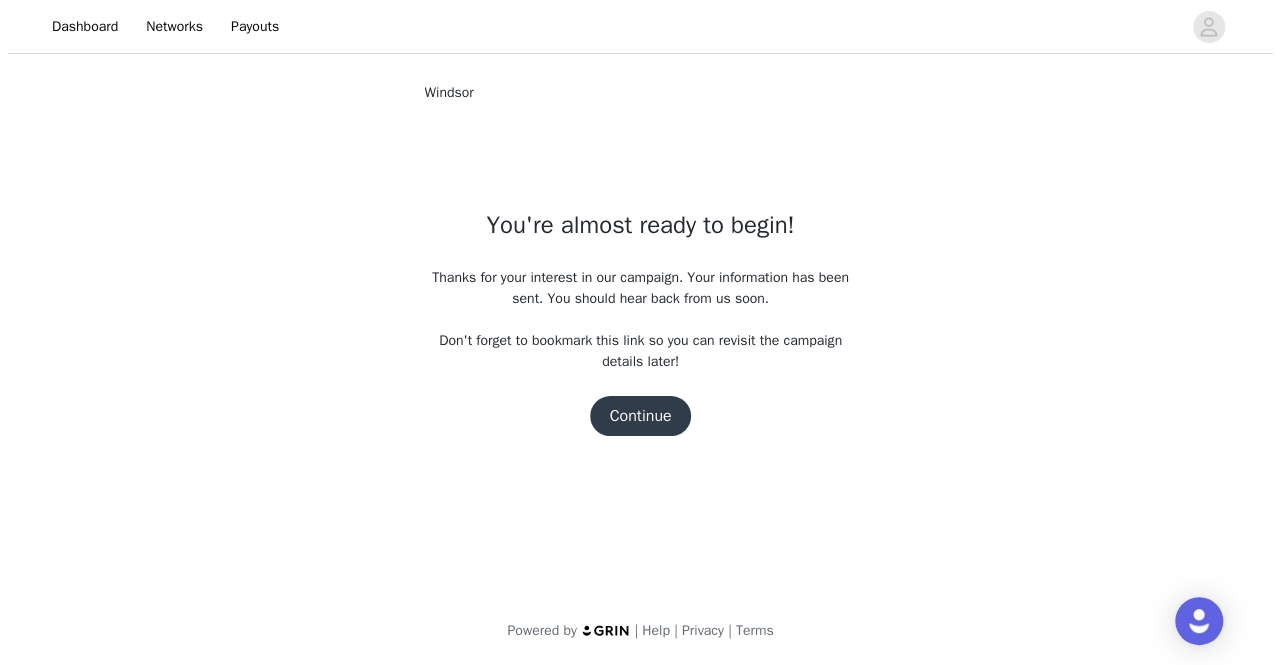 scroll, scrollTop: 0, scrollLeft: 0, axis: both 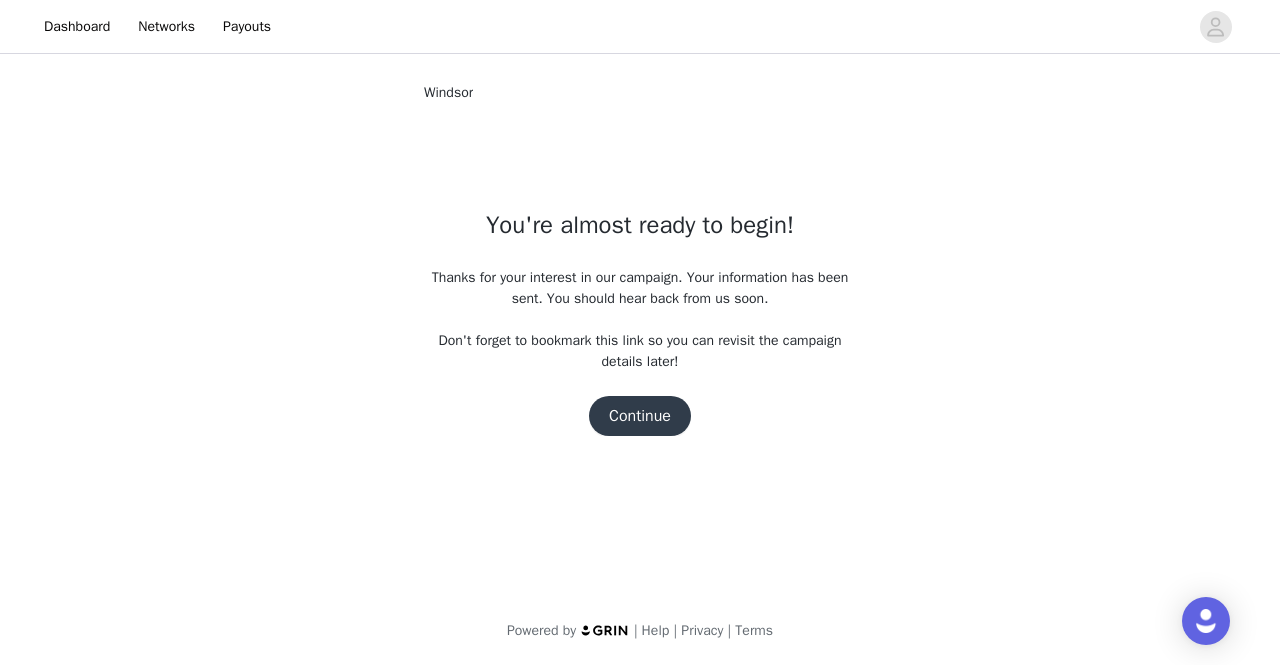 click on "Continue" at bounding box center (640, 416) 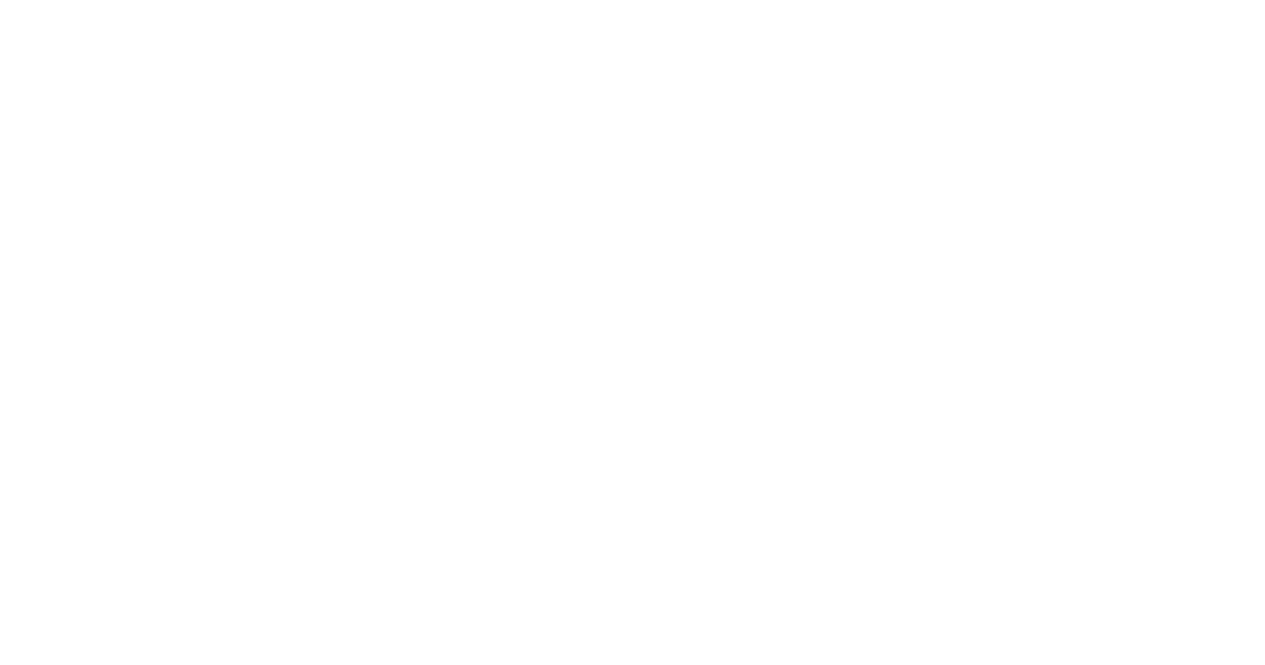 scroll, scrollTop: 0, scrollLeft: 0, axis: both 